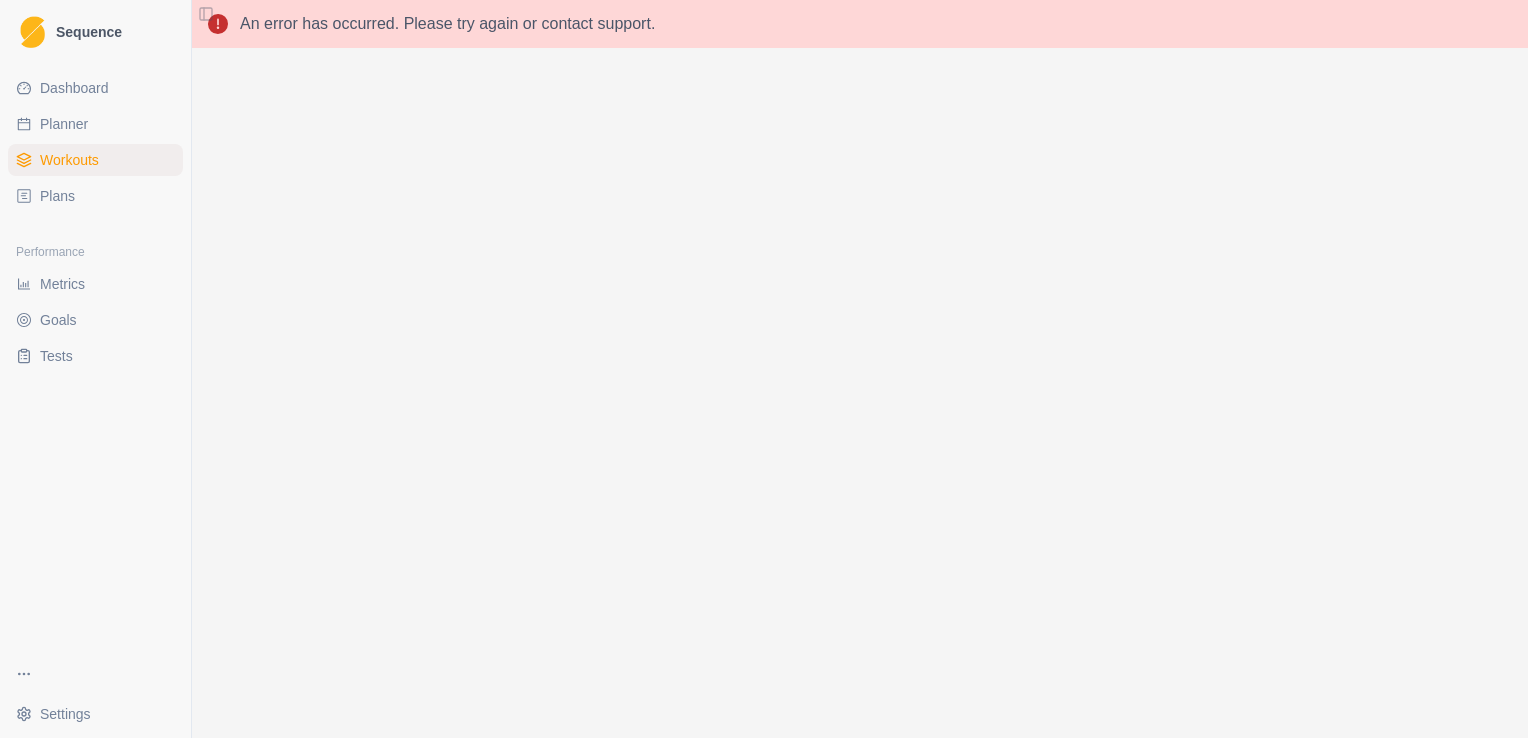 scroll, scrollTop: 0, scrollLeft: 0, axis: both 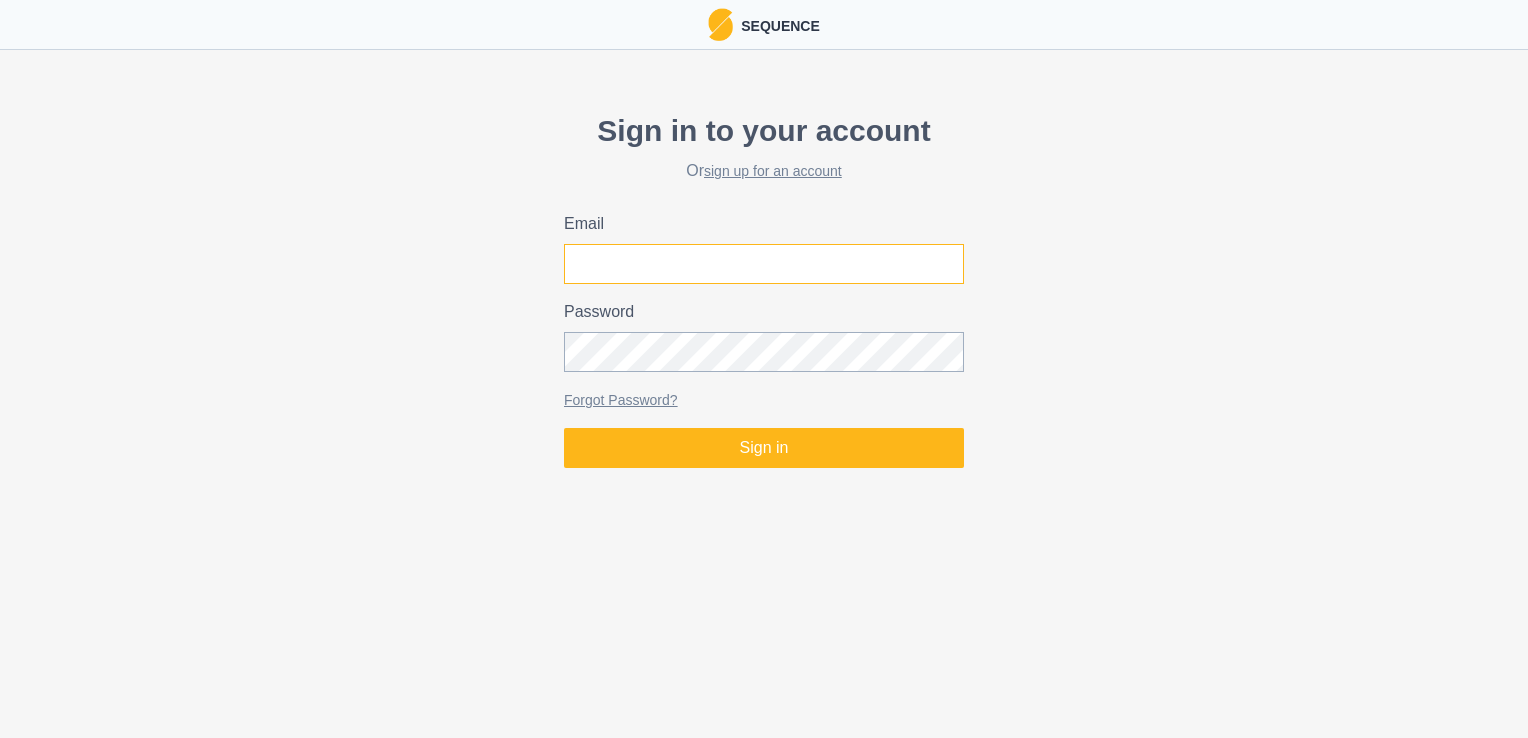click on "Email" at bounding box center (764, 264) 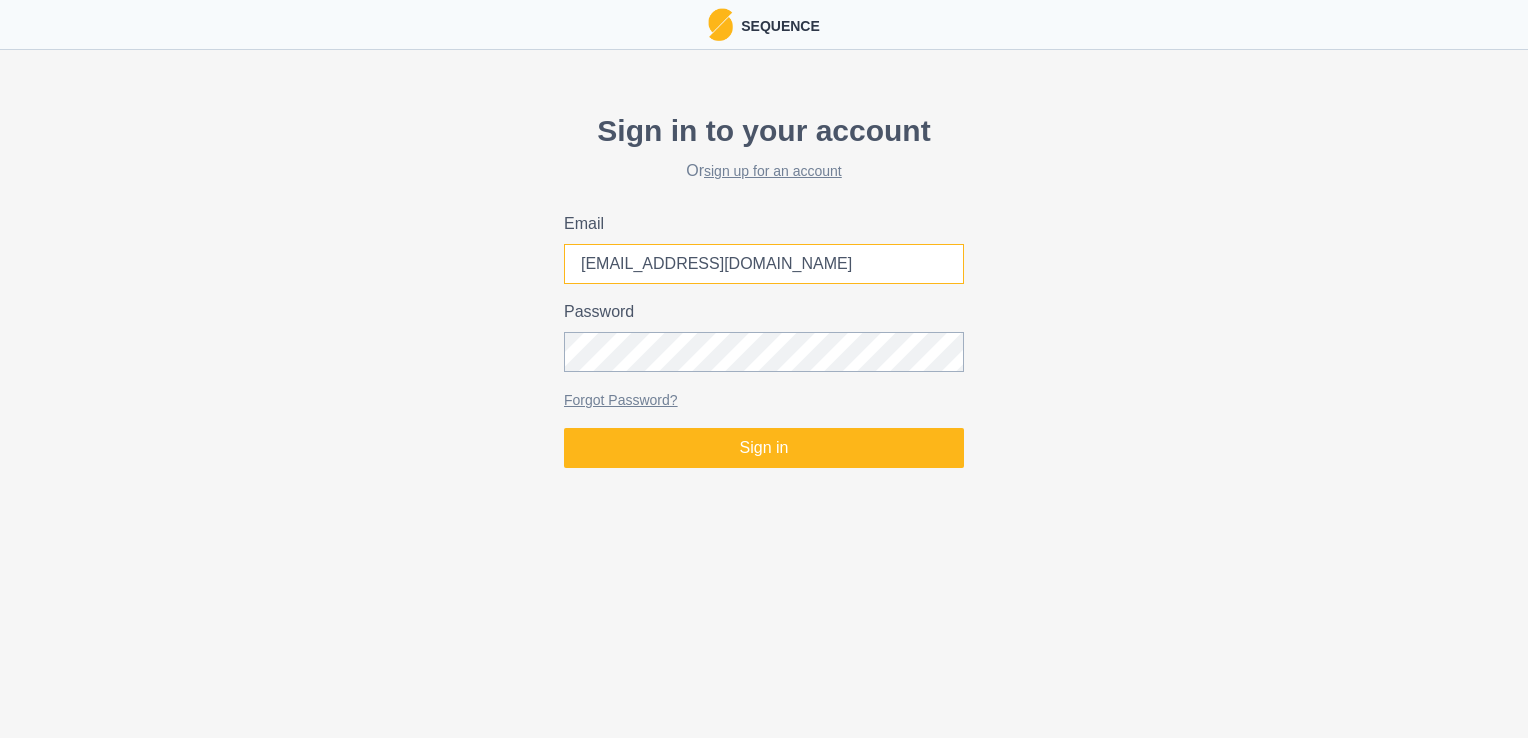 type on "[EMAIL_ADDRESS][DOMAIN_NAME]" 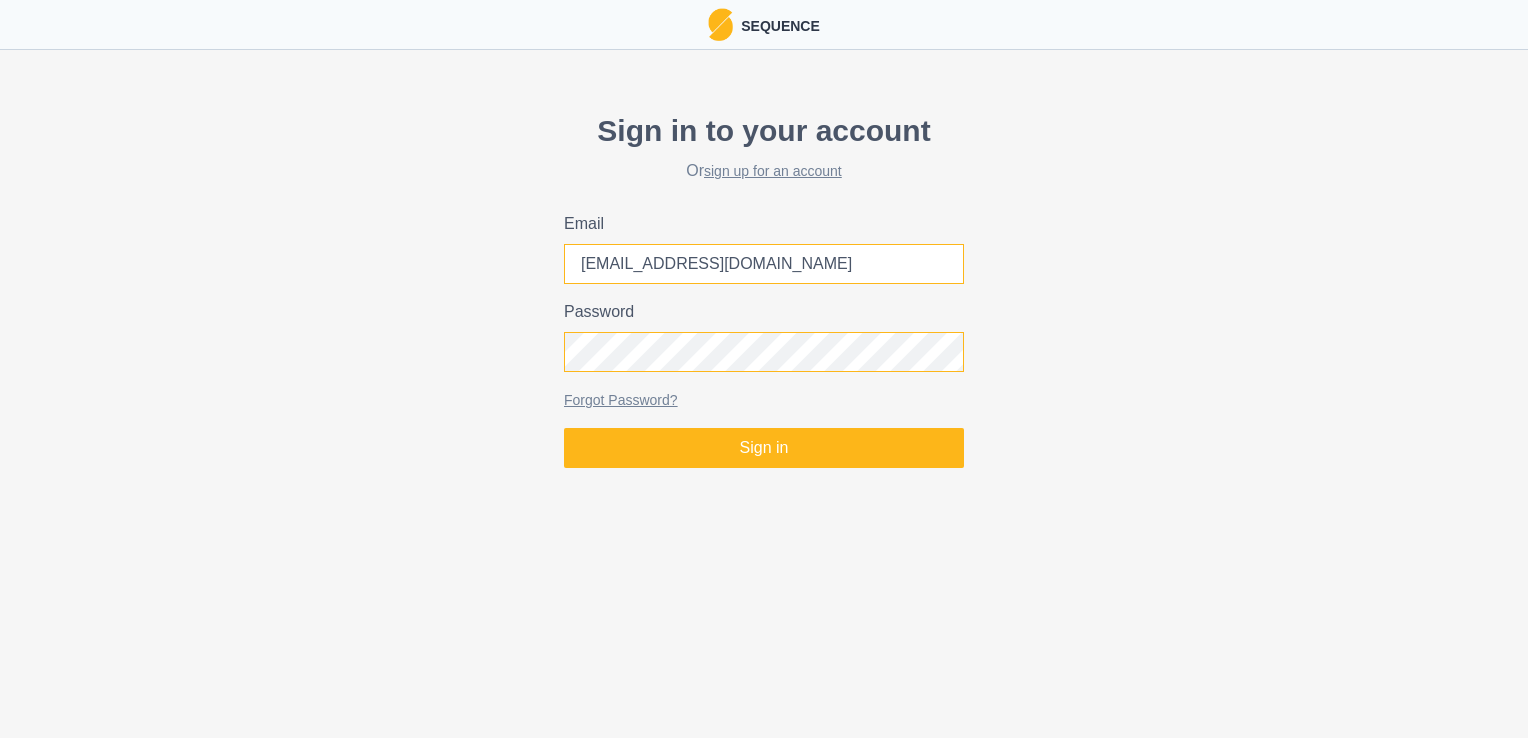 click on "Sign in" at bounding box center (764, 448) 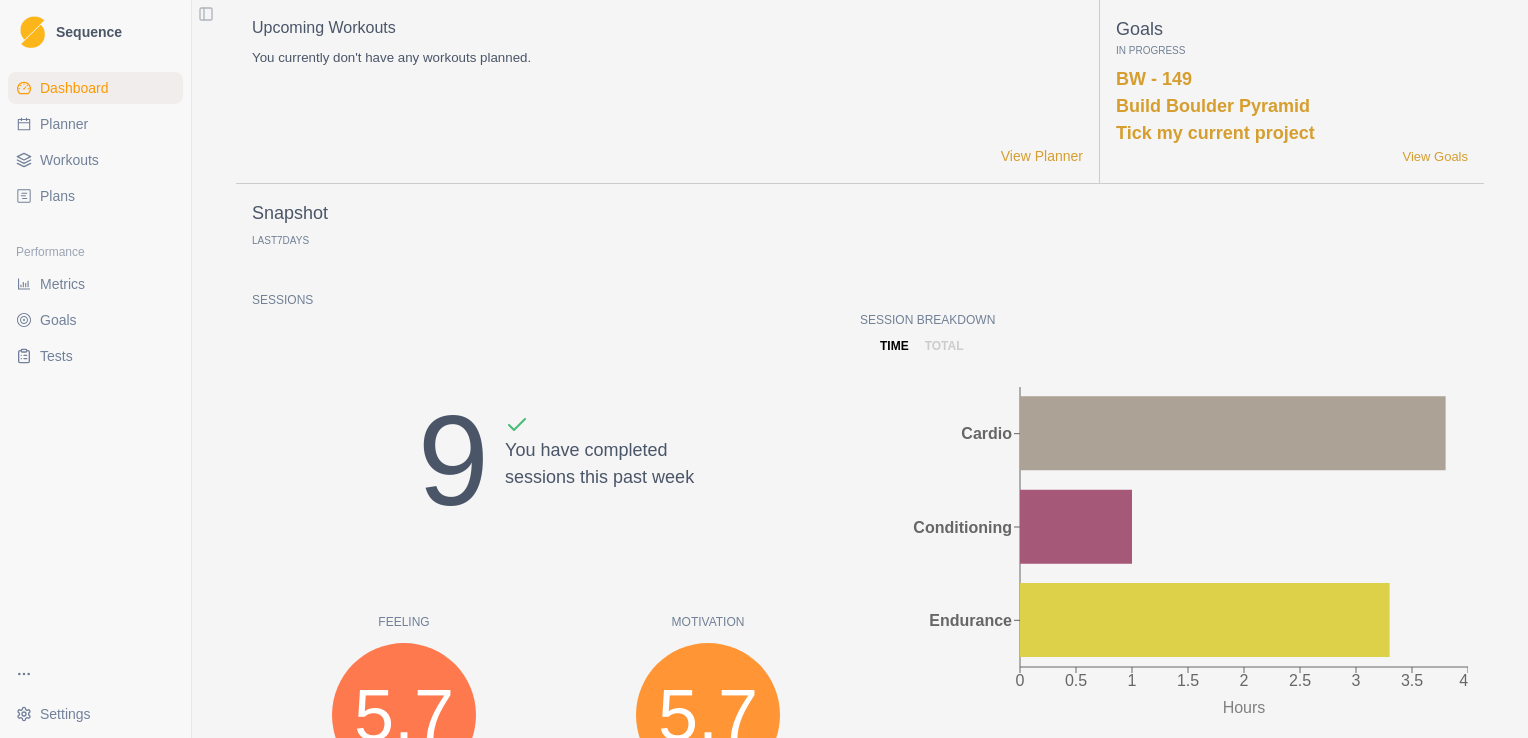 click on "Workouts" at bounding box center [69, 160] 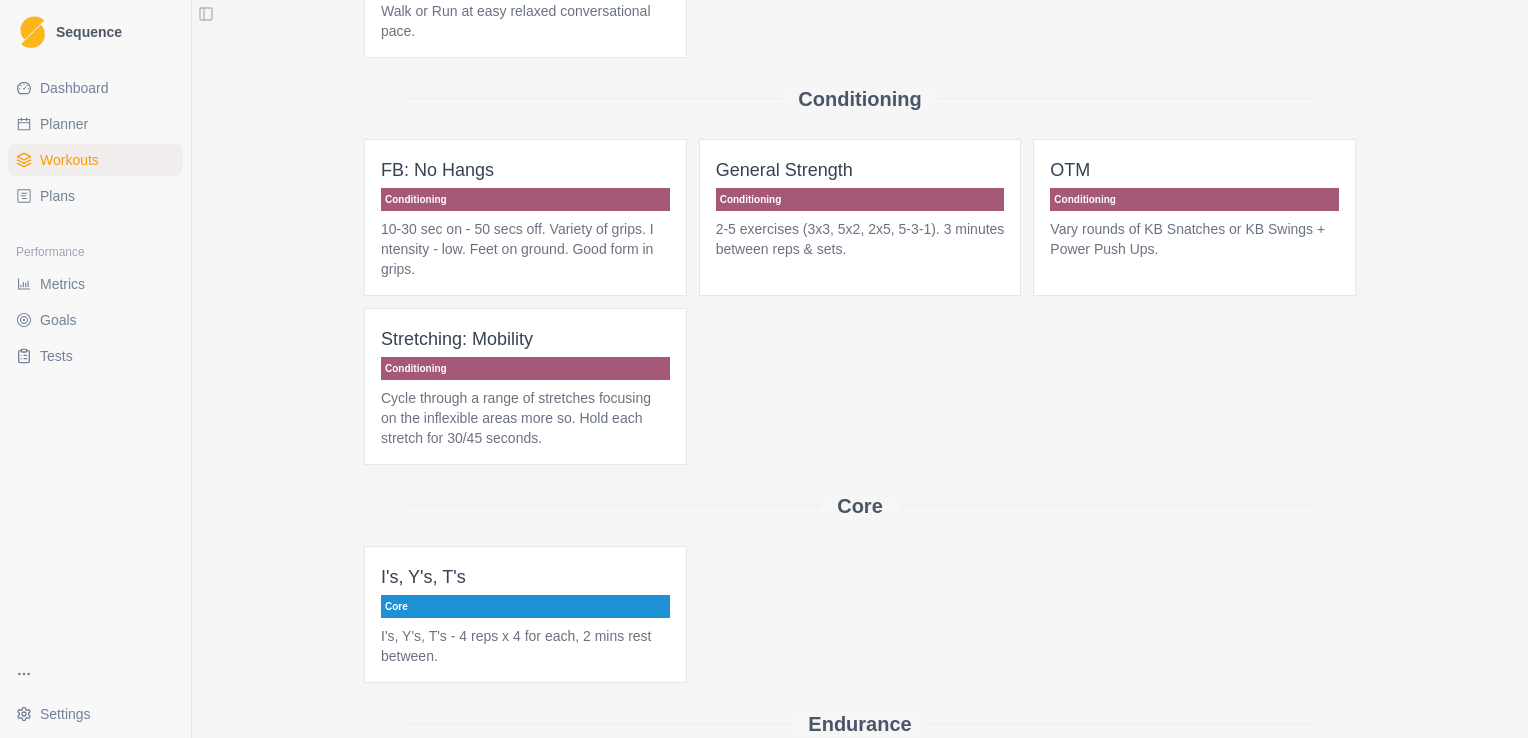 scroll, scrollTop: 0, scrollLeft: 0, axis: both 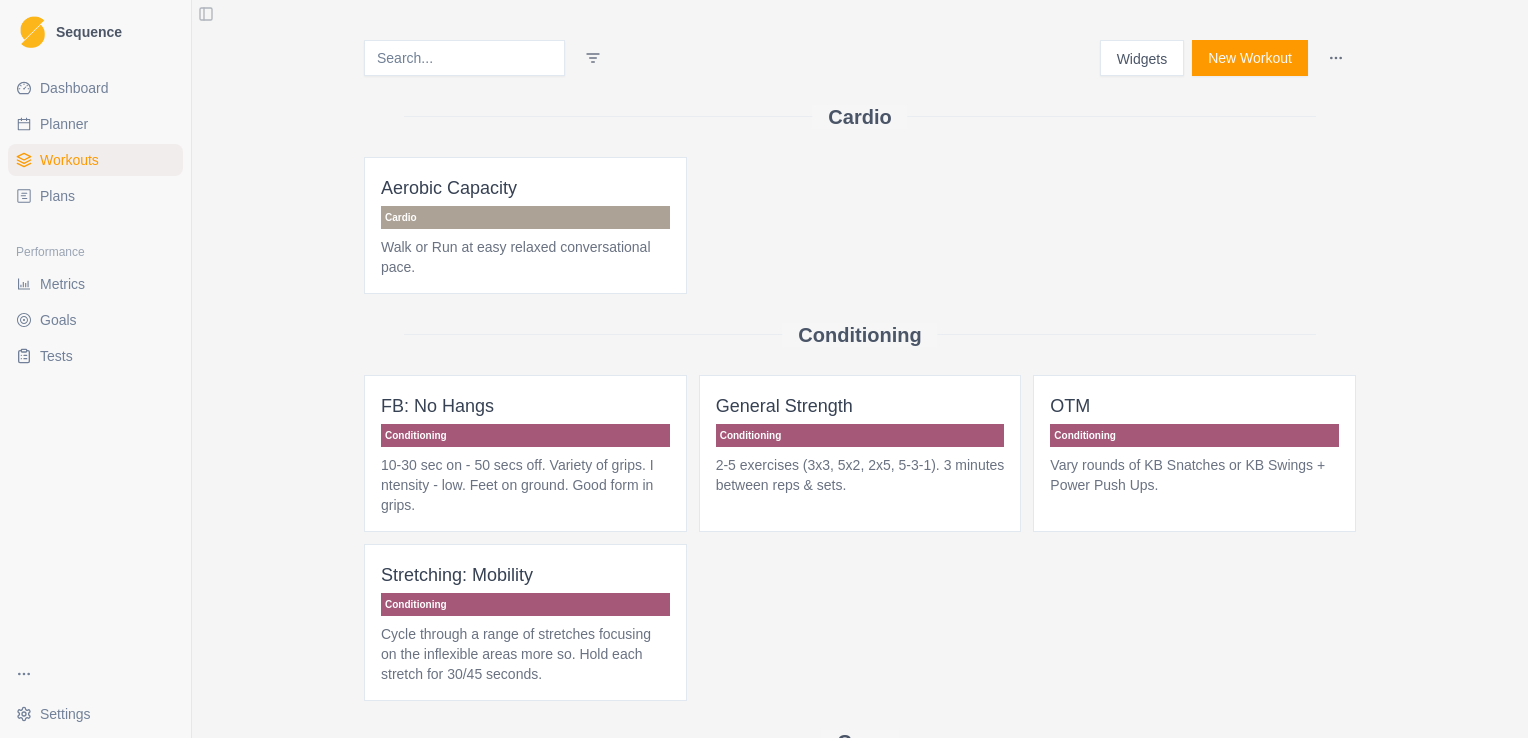 click on "Walk or Run at easy relaxed conversational pace." at bounding box center (525, 257) 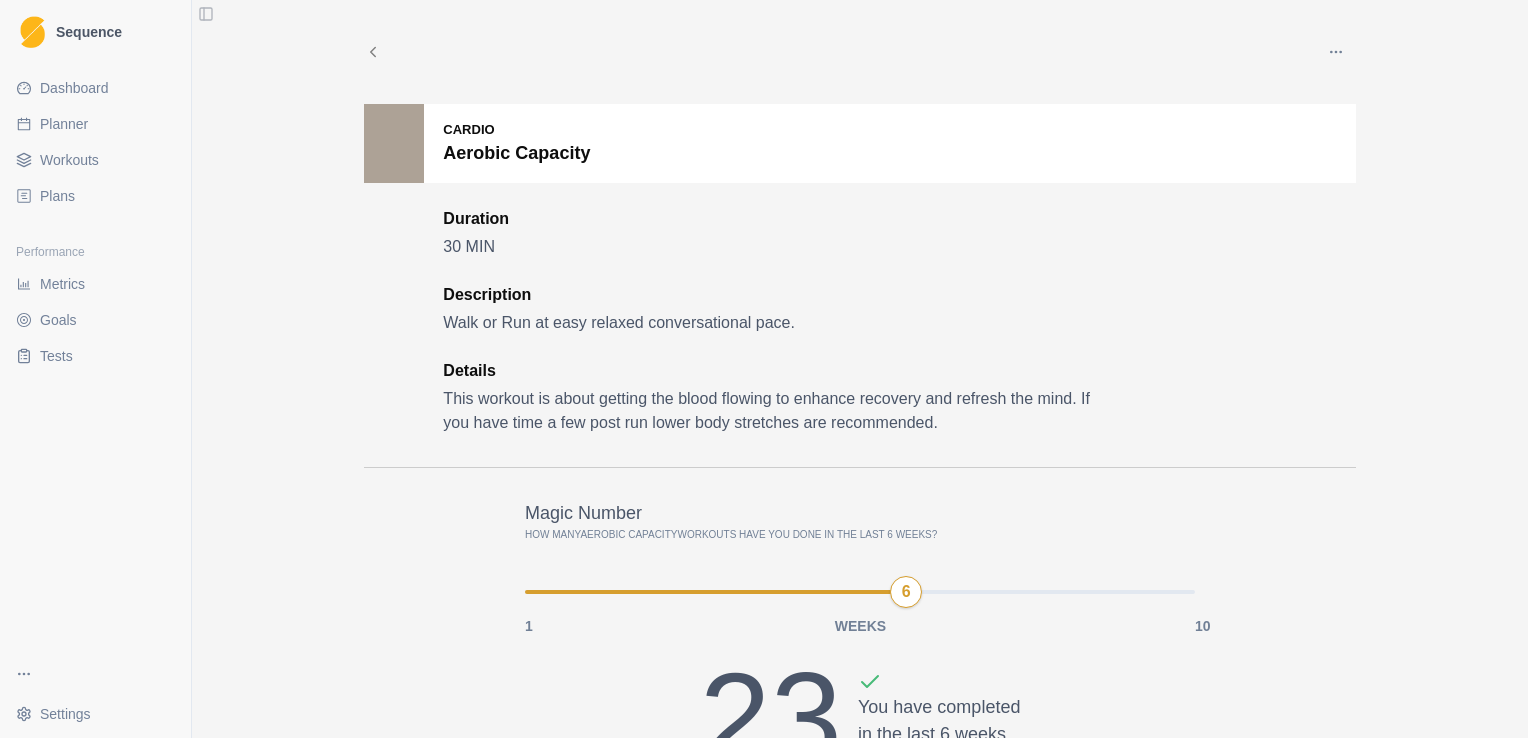 click on "Workouts" at bounding box center [69, 160] 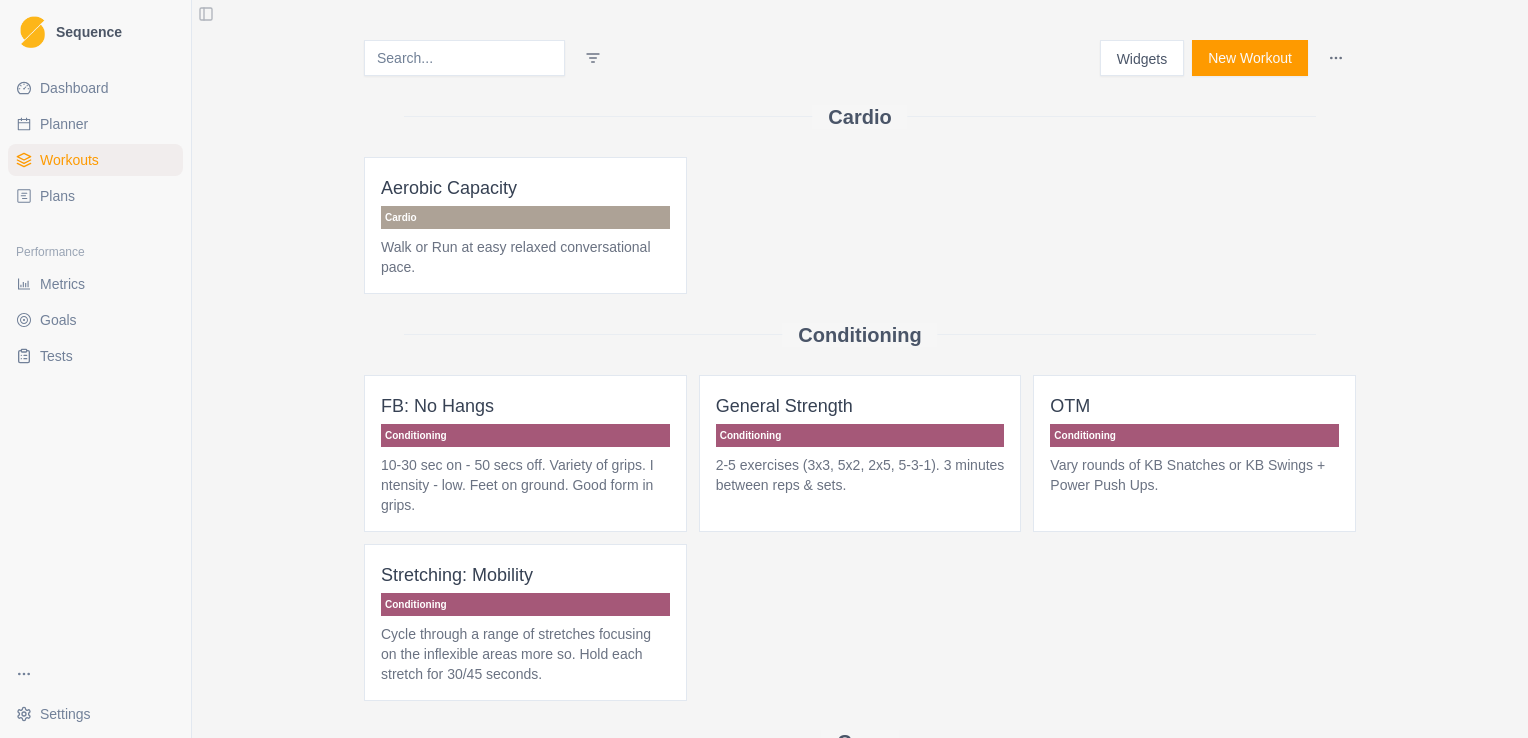 click on "Walk or Run at easy relaxed conversational pace." at bounding box center (525, 257) 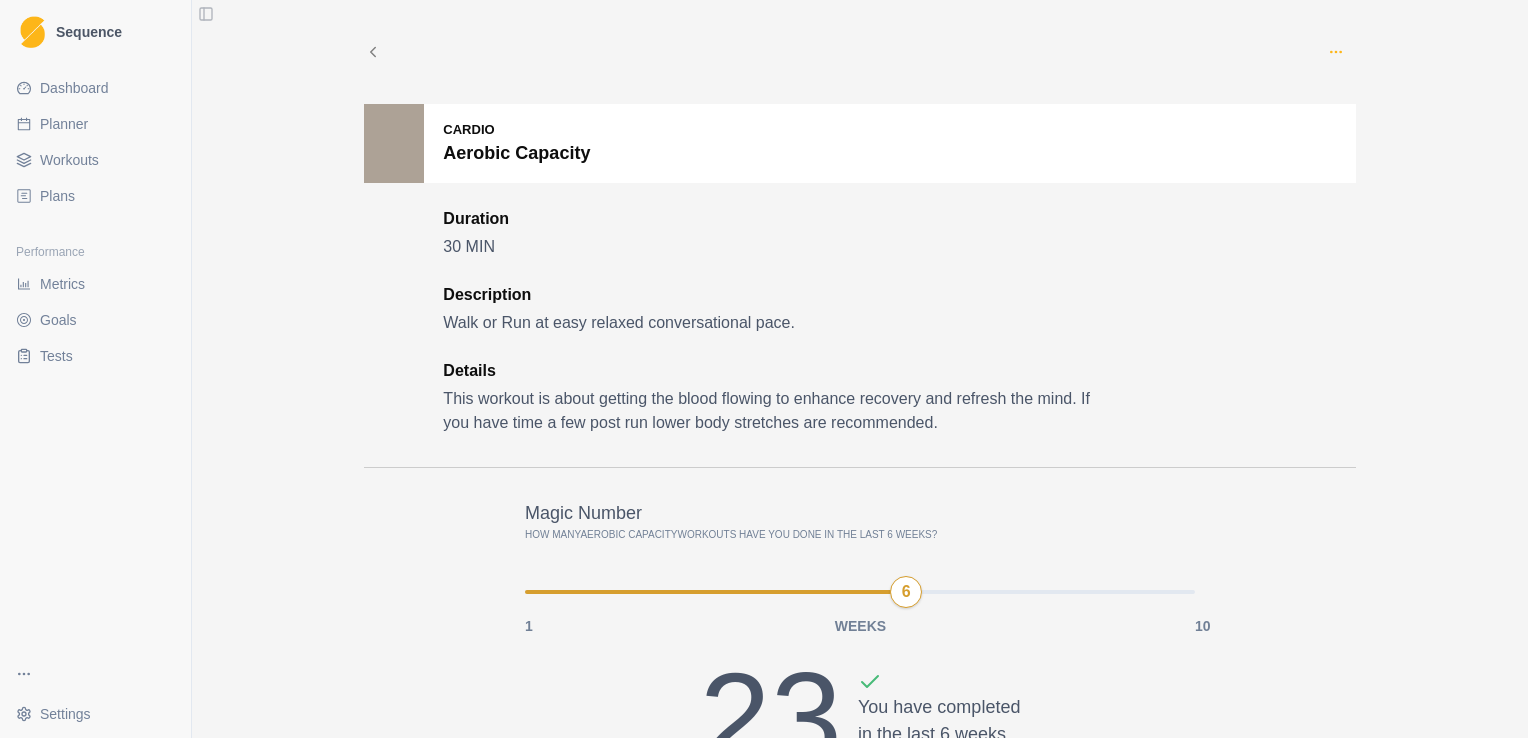 click 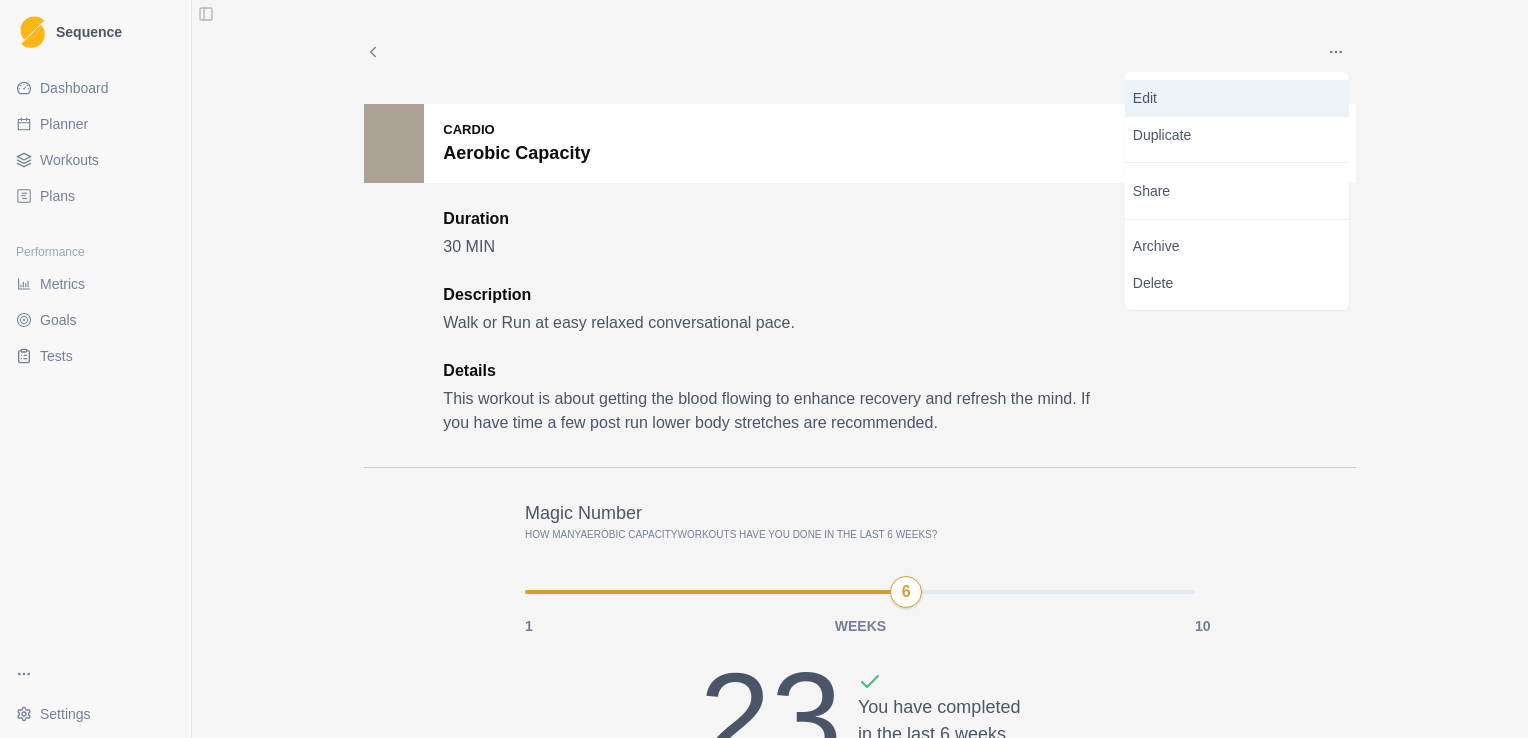 click on "Edit" at bounding box center [1237, 98] 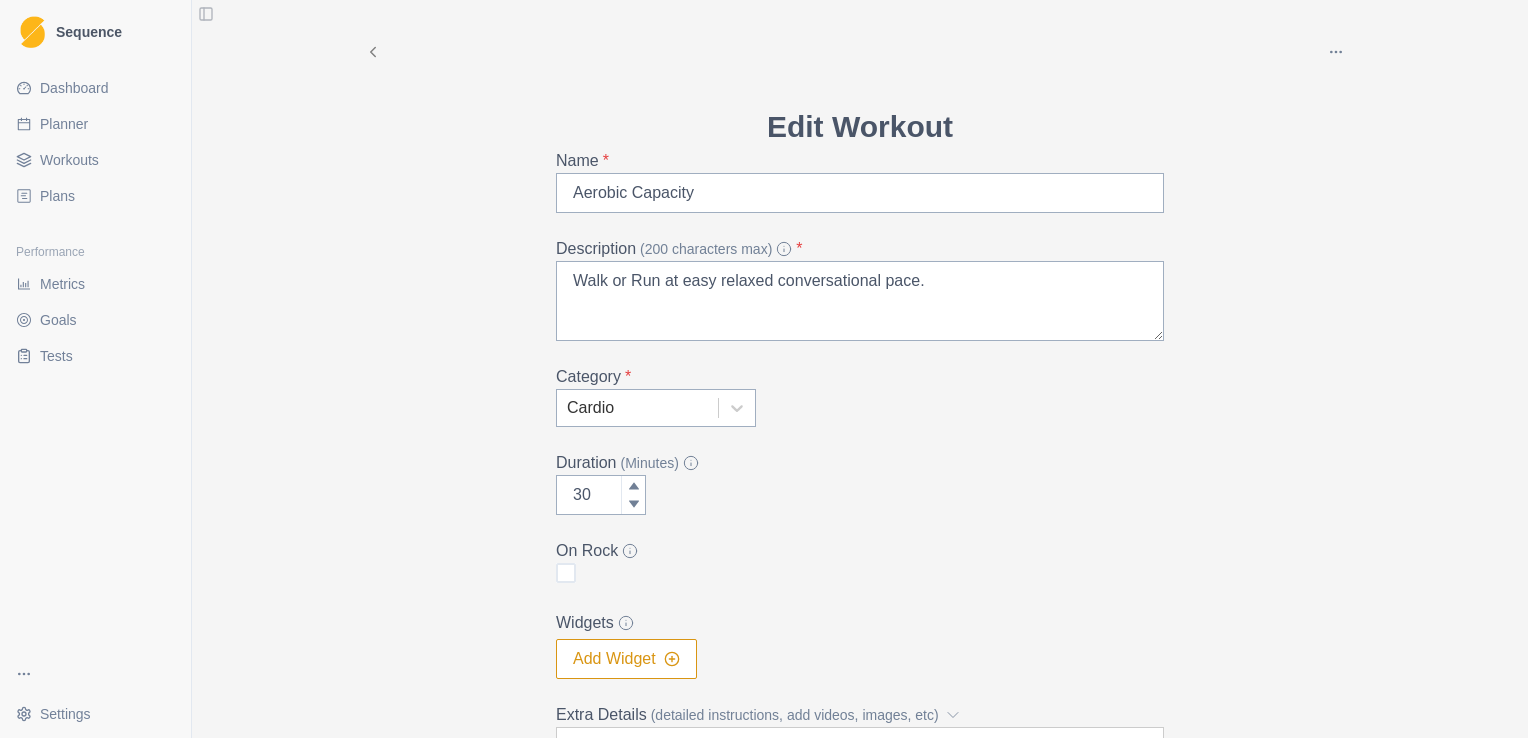 click on "Add Widget" at bounding box center [626, 659] 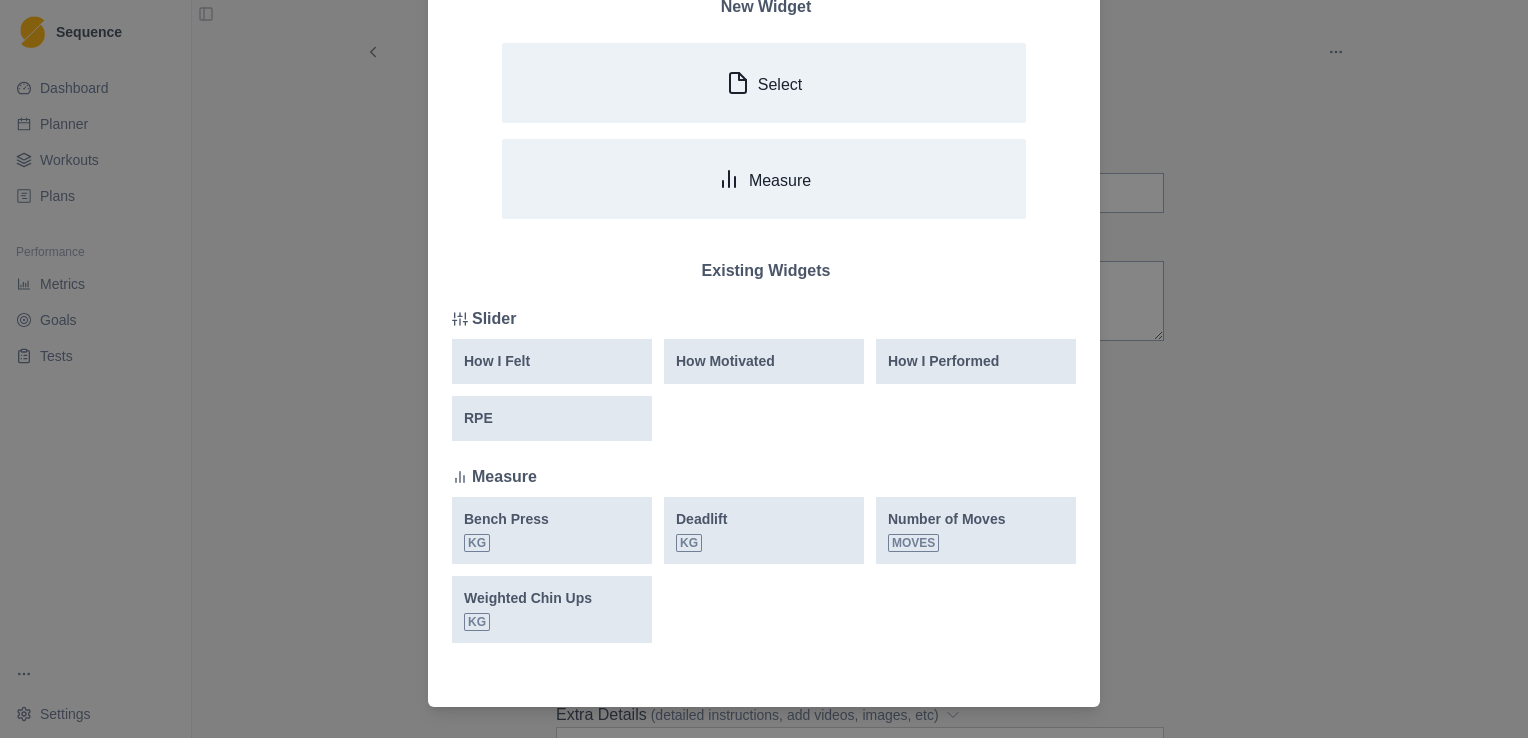 scroll, scrollTop: 124, scrollLeft: 0, axis: vertical 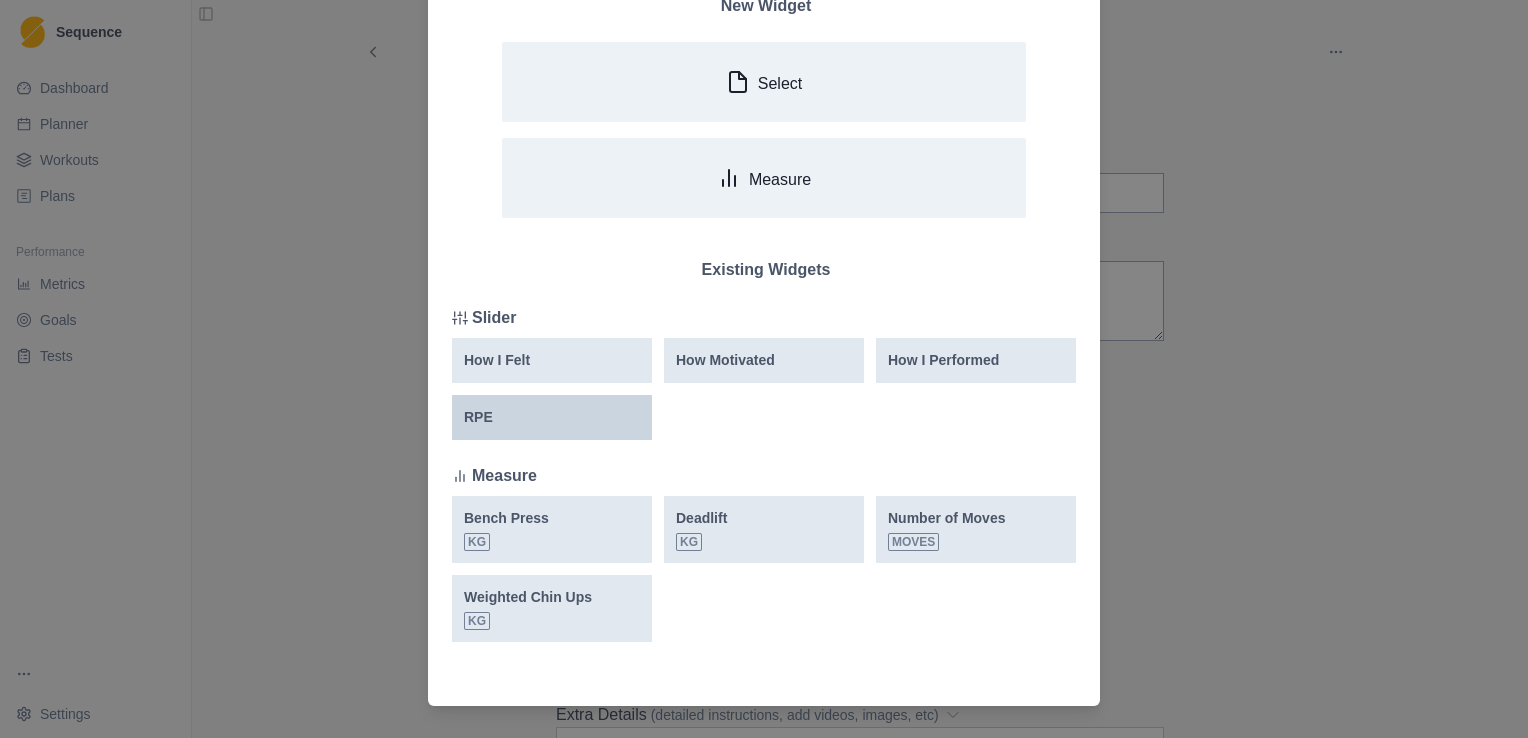 click on "RPE" at bounding box center [552, 417] 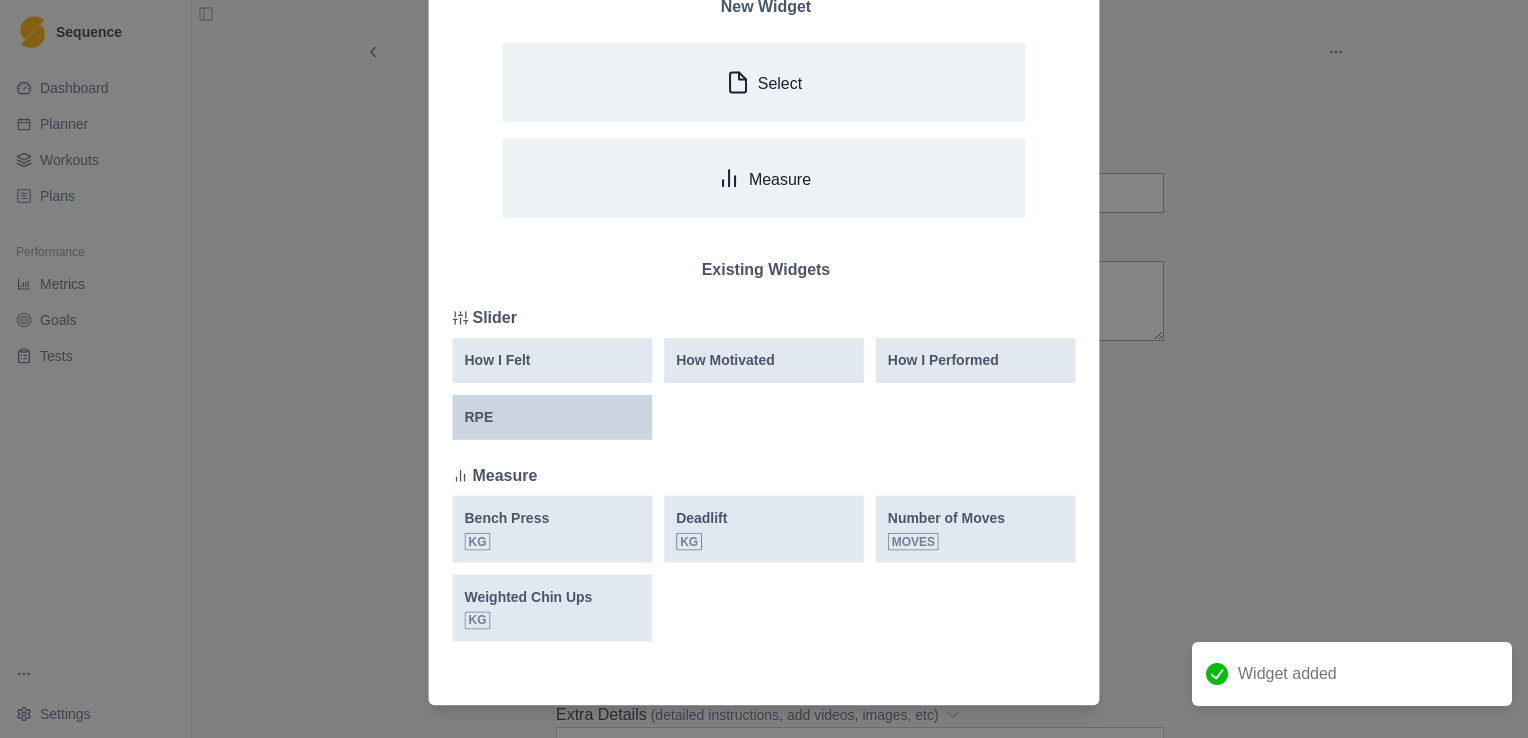 scroll, scrollTop: 397, scrollLeft: 0, axis: vertical 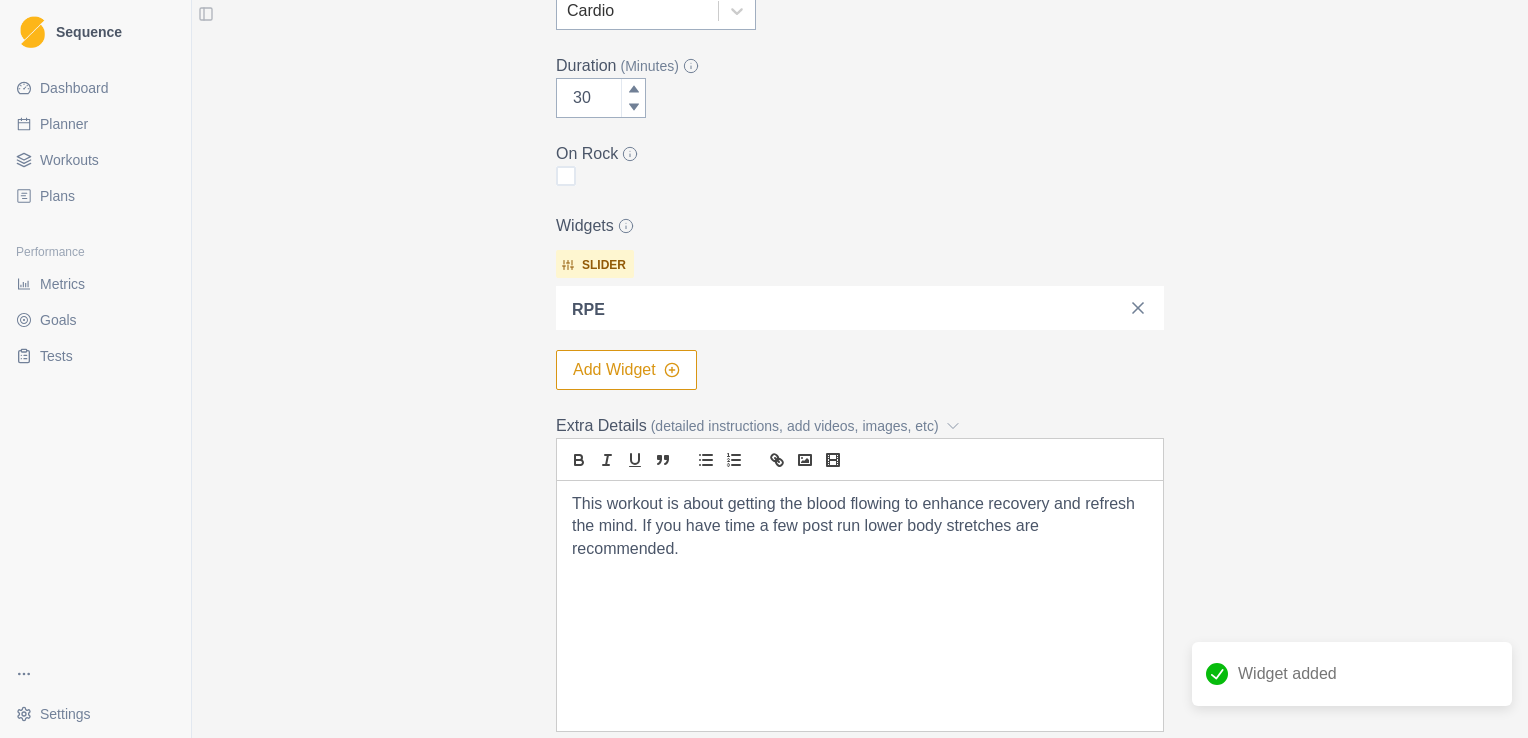 click on "Add Widget" at bounding box center [626, 370] 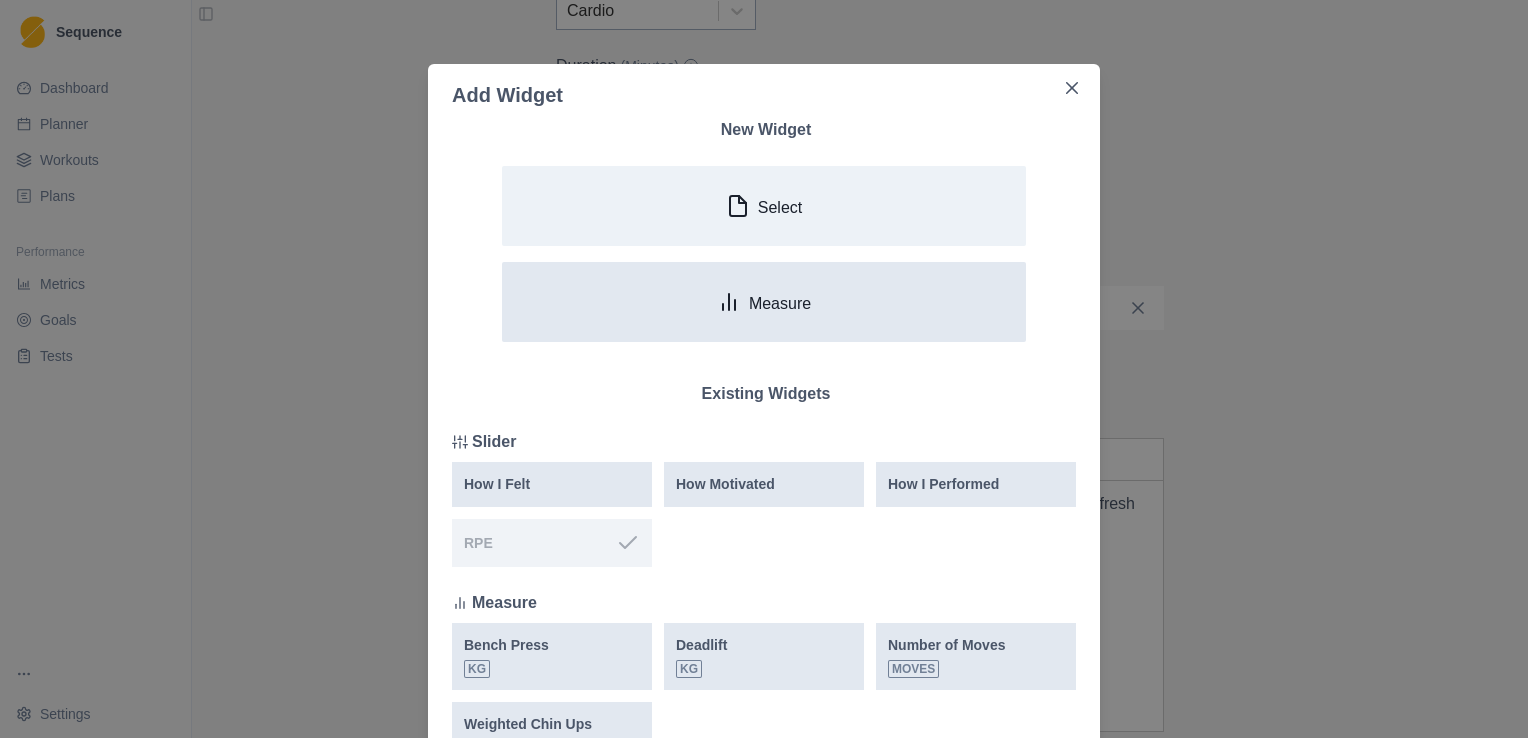 click on "Measure" at bounding box center (764, 302) 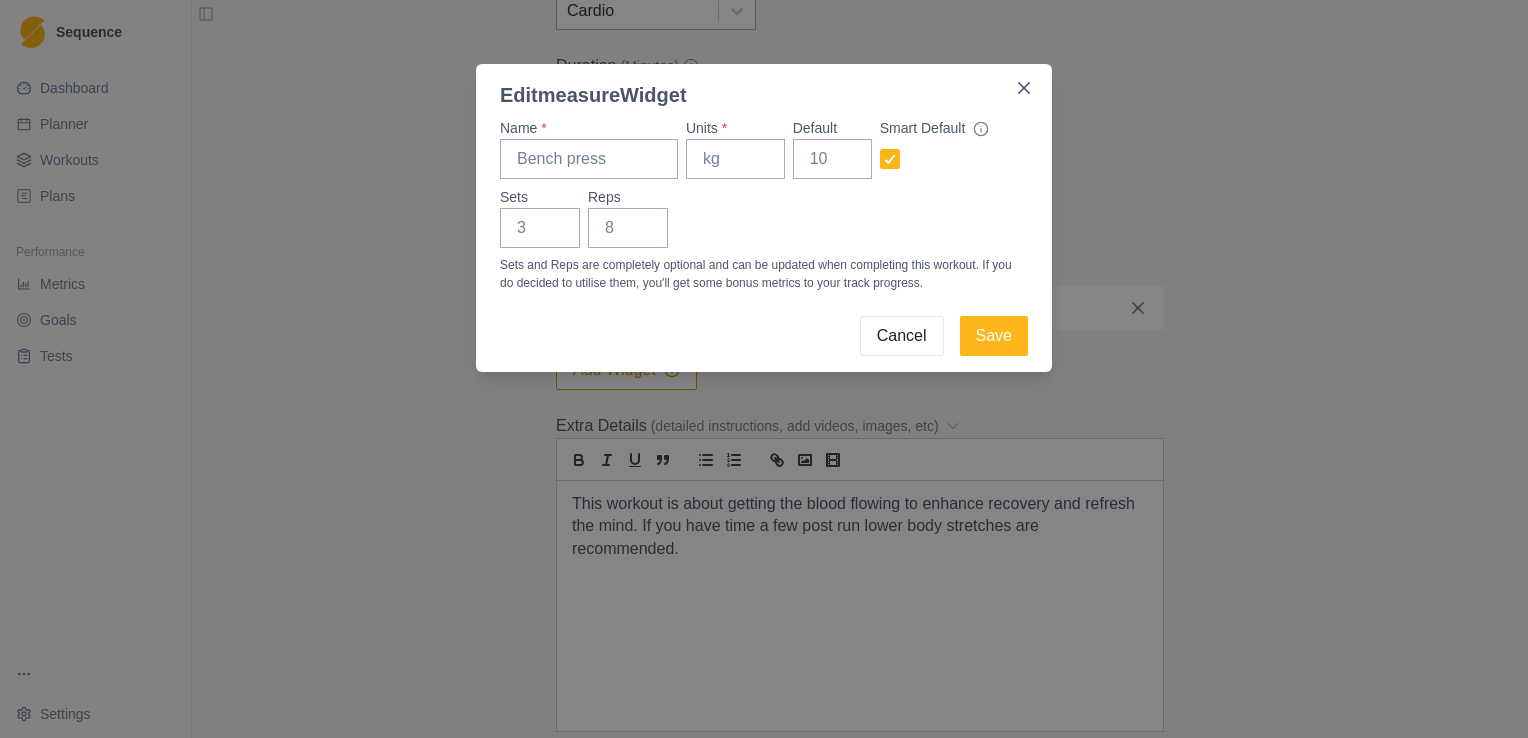 click on "Cancel" at bounding box center (902, 336) 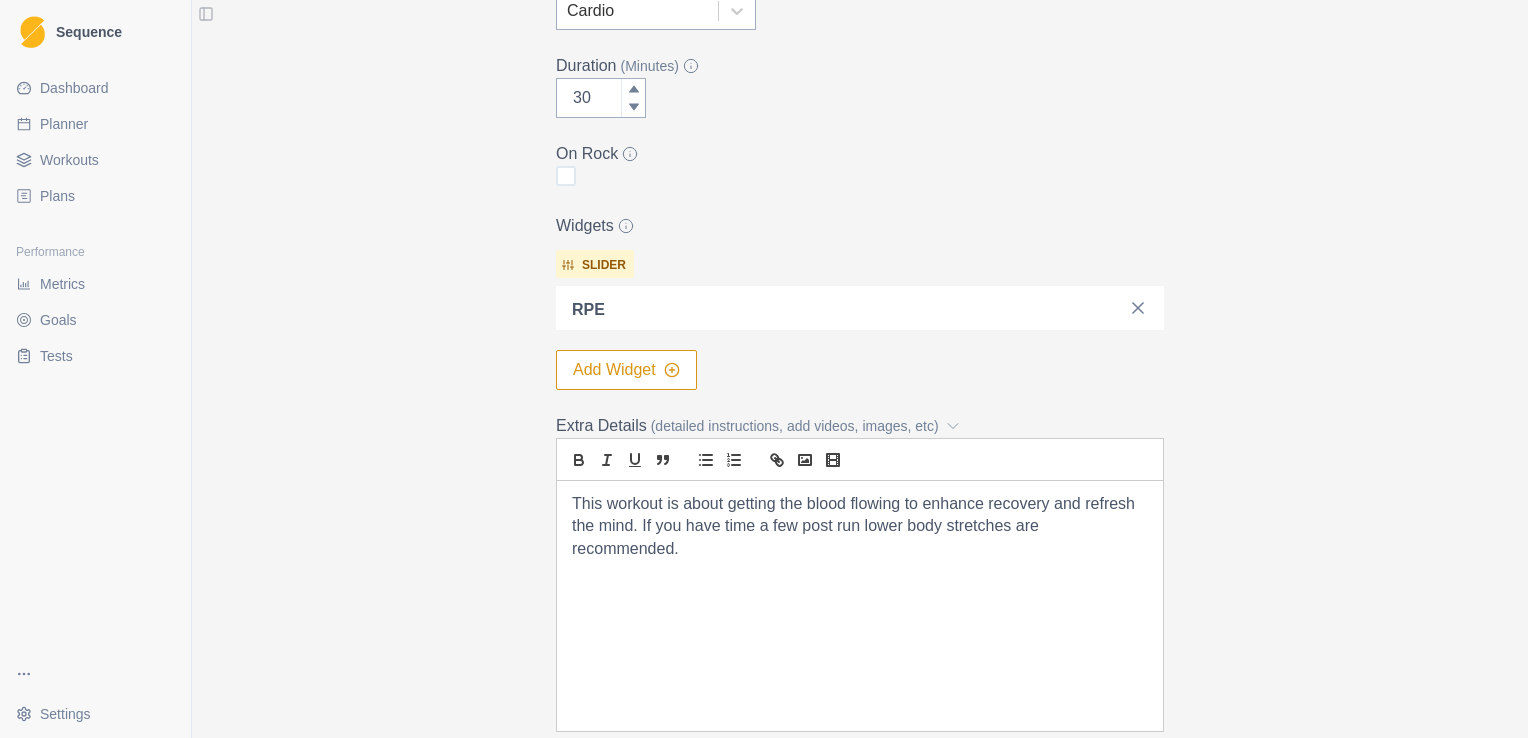 click on "Add Widget" at bounding box center [626, 370] 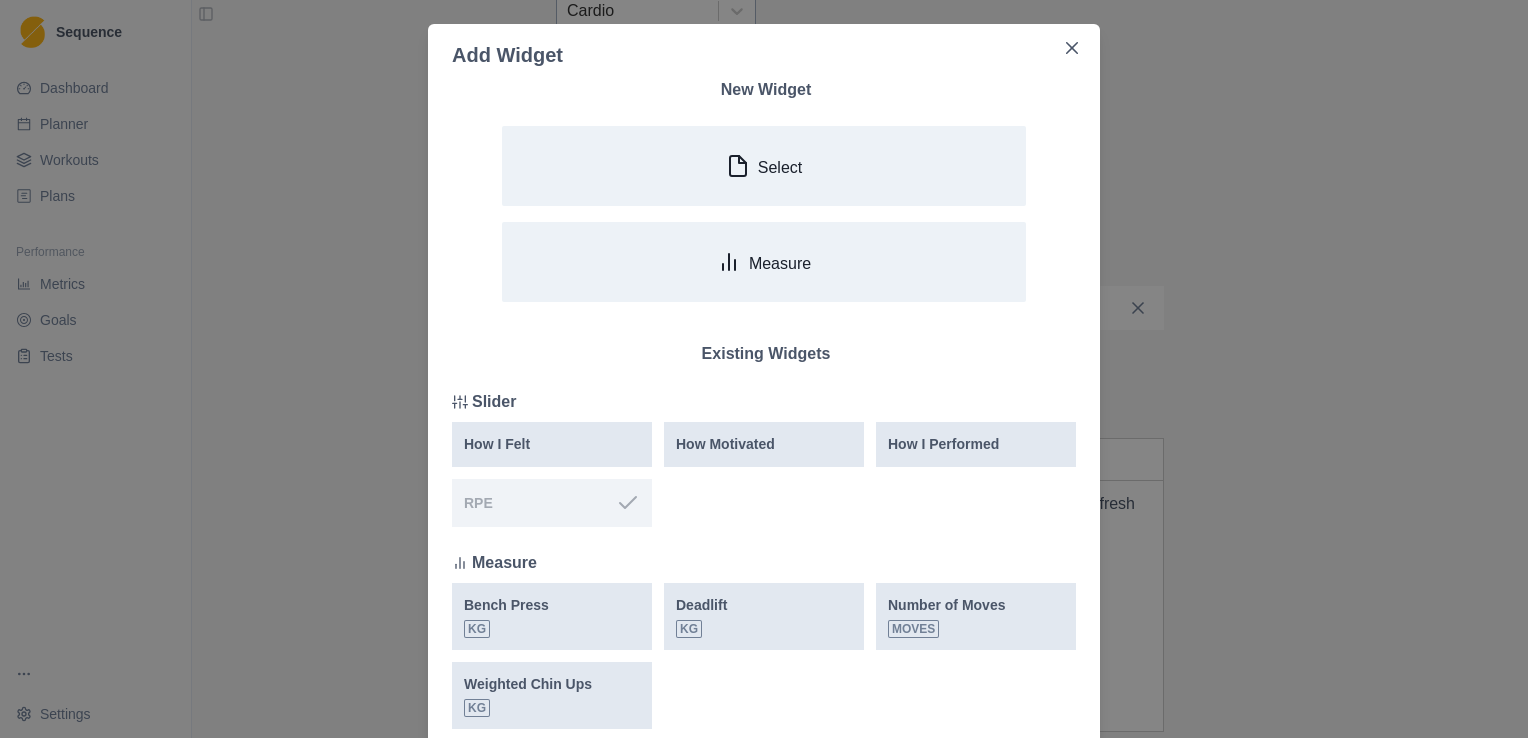 scroll, scrollTop: 44, scrollLeft: 0, axis: vertical 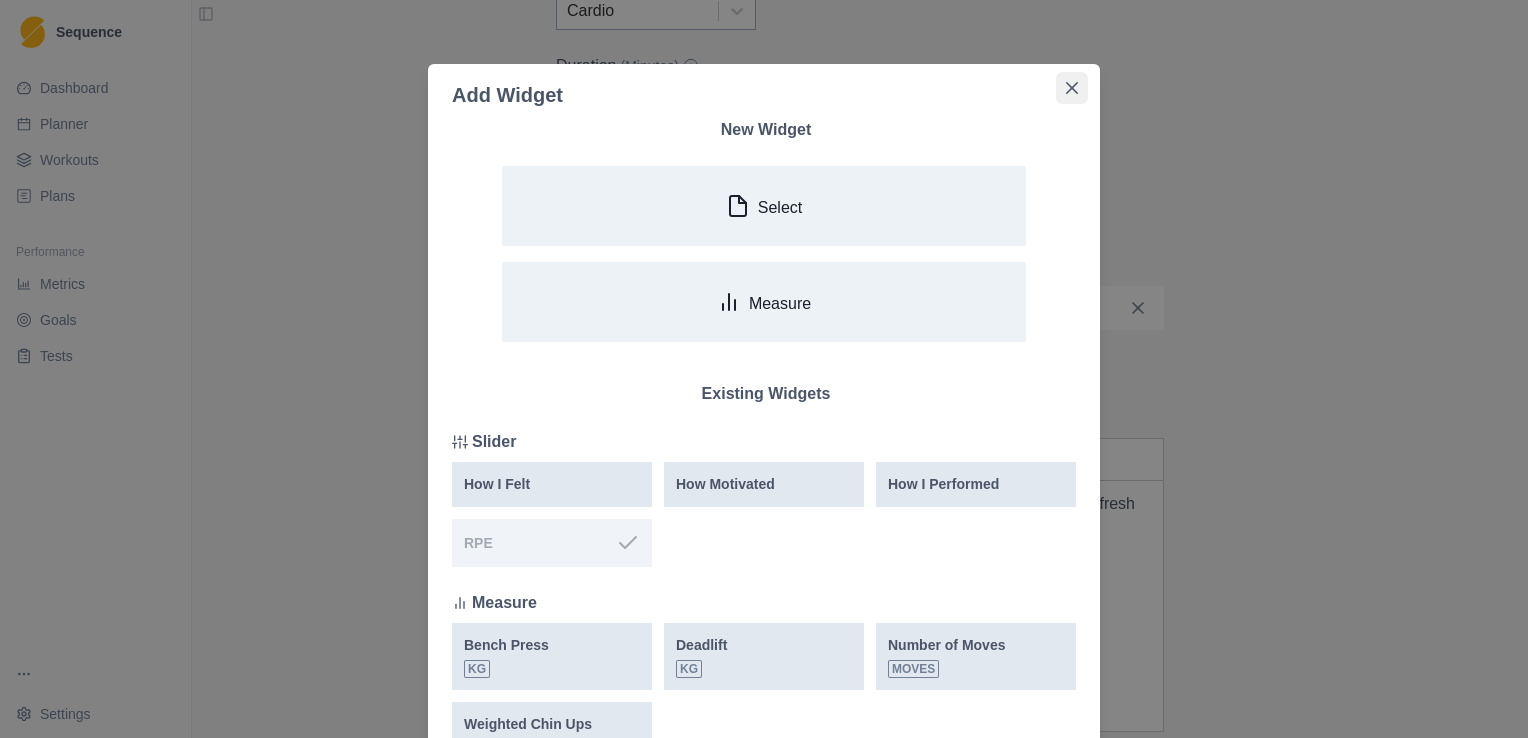 click 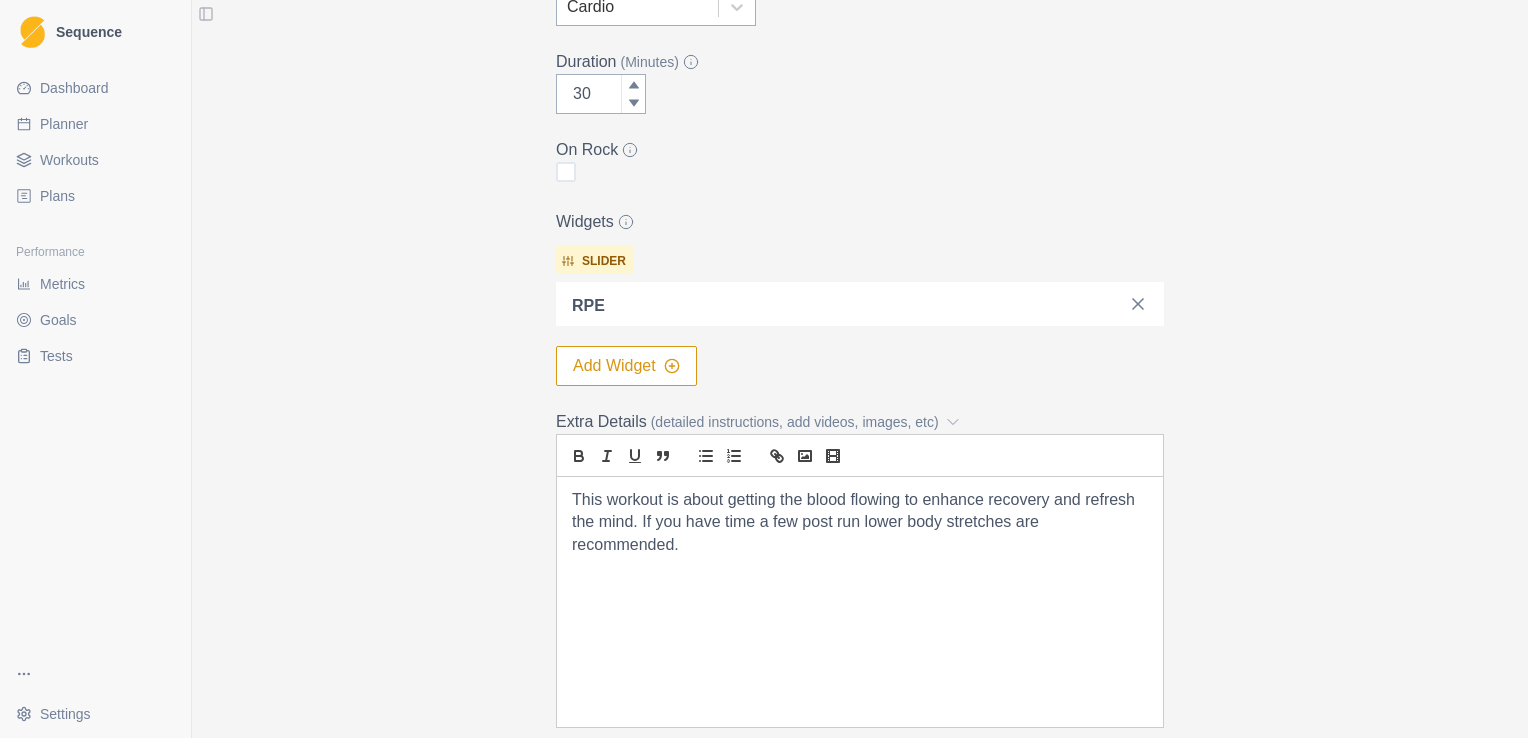 scroll, scrollTop: 582, scrollLeft: 0, axis: vertical 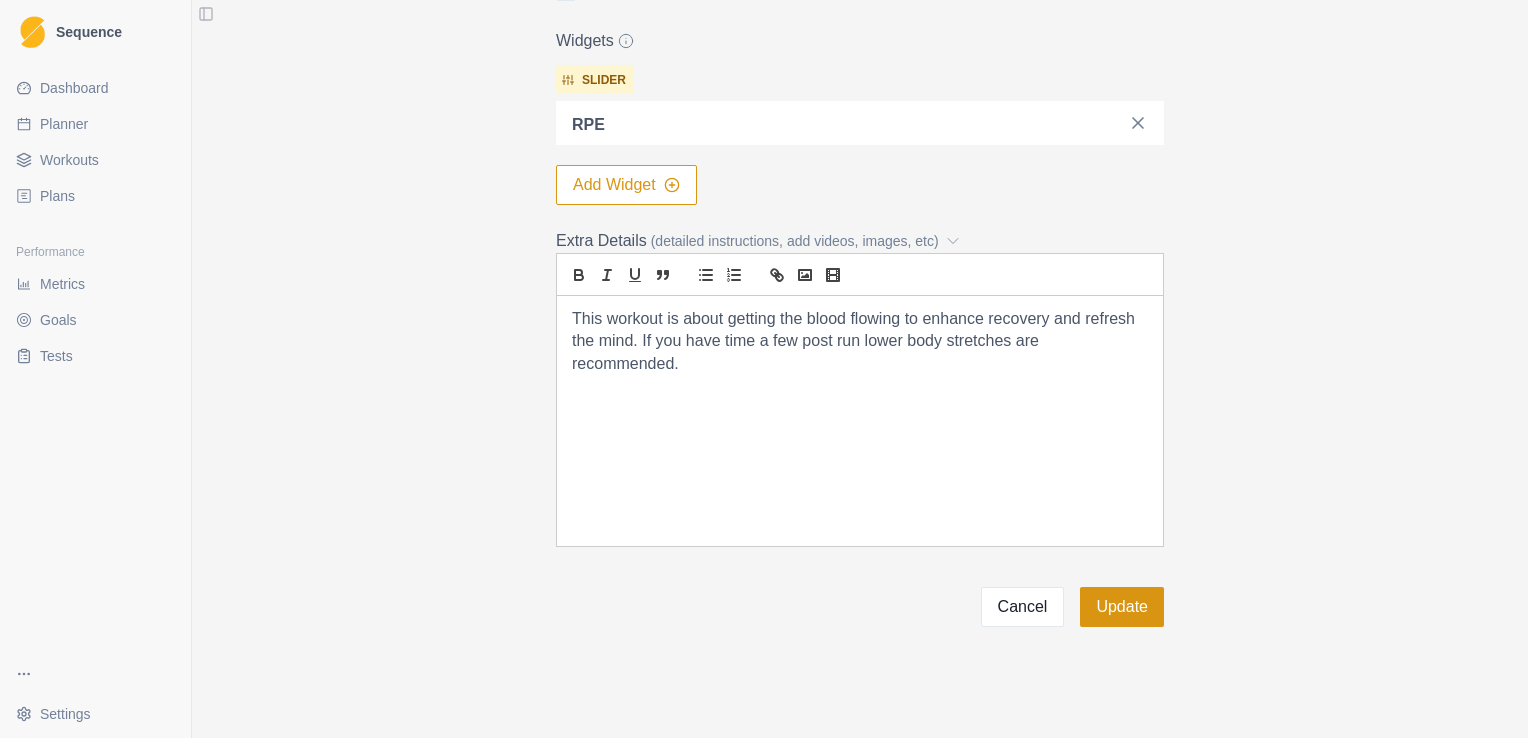 click on "Update" at bounding box center [1122, 607] 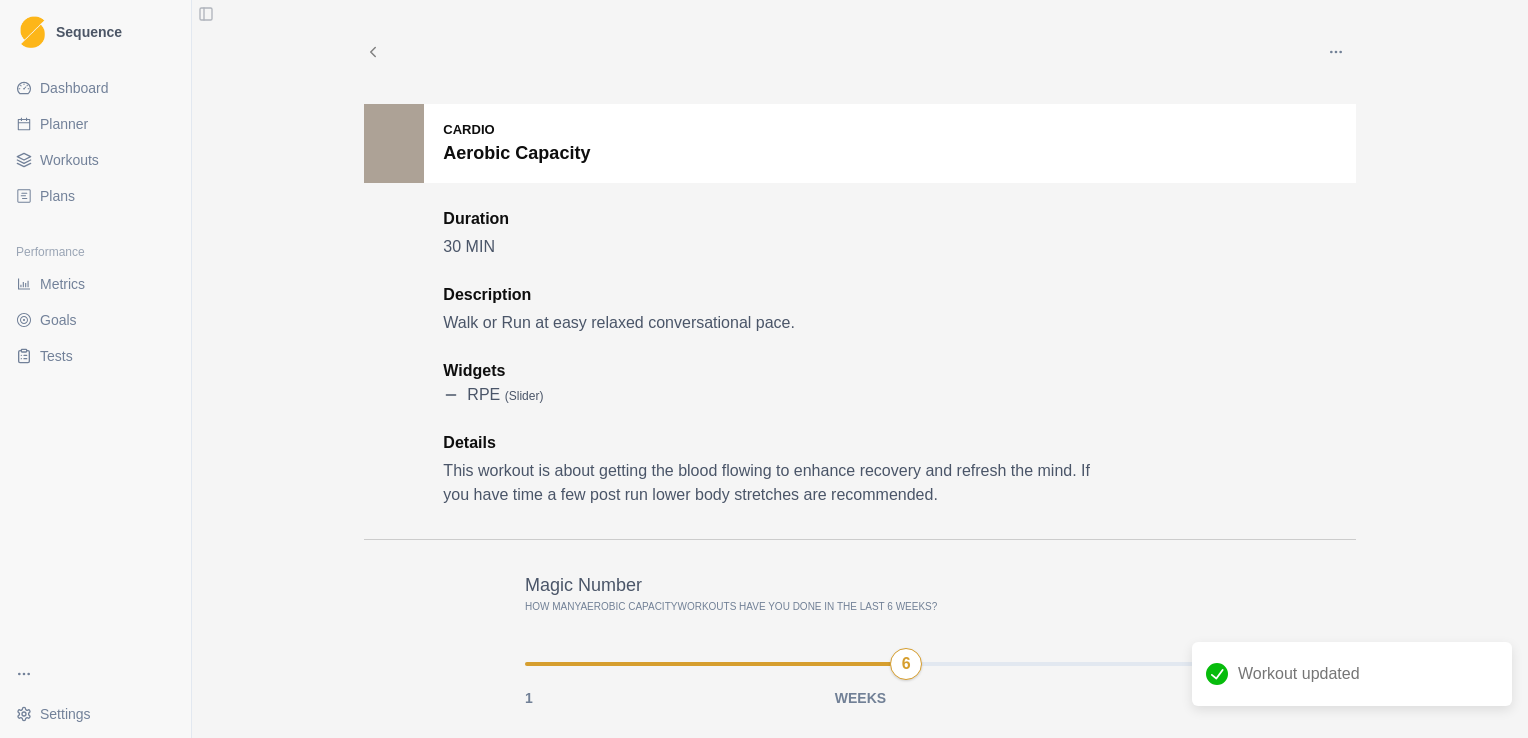 click on "Workouts" at bounding box center [95, 160] 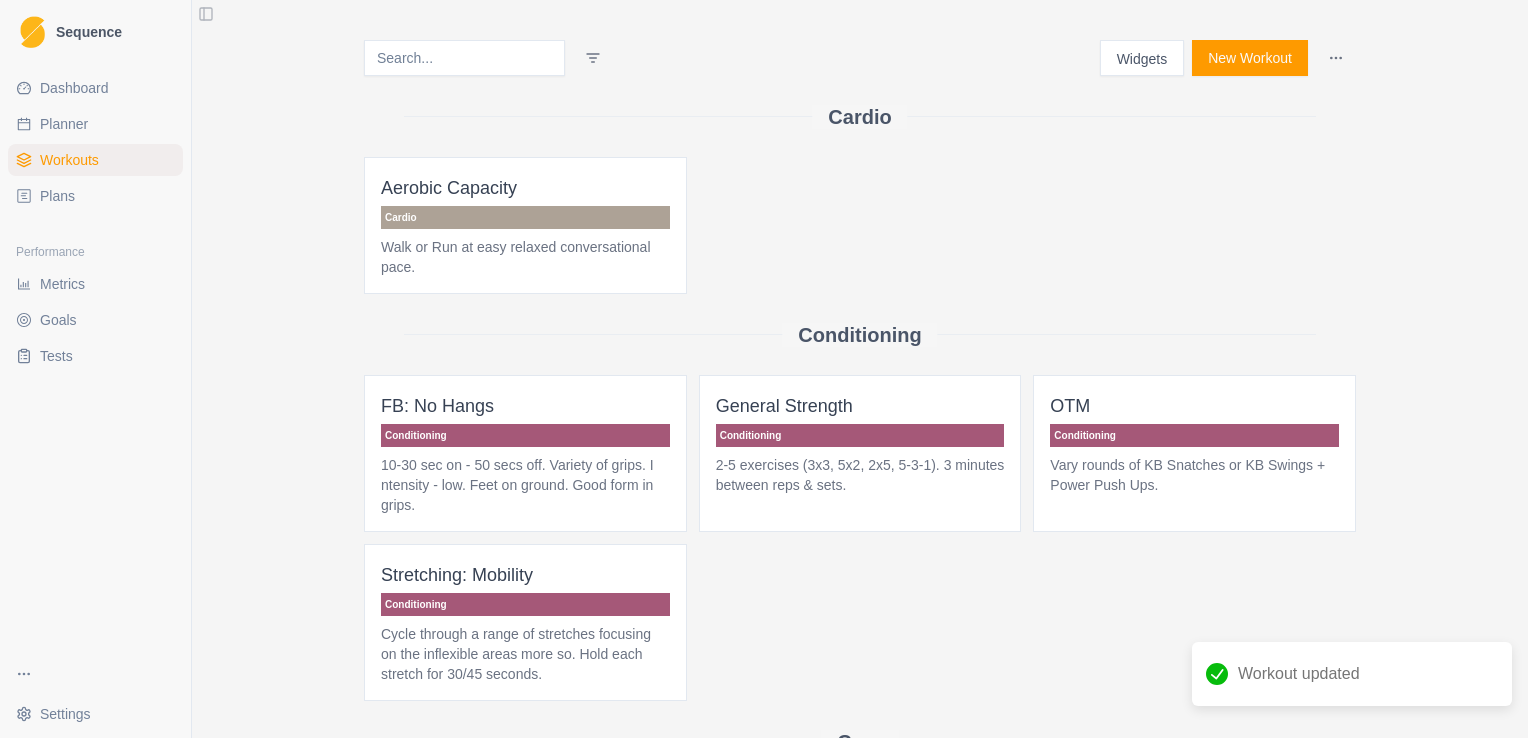 click on "Conditioning" at bounding box center (860, 435) 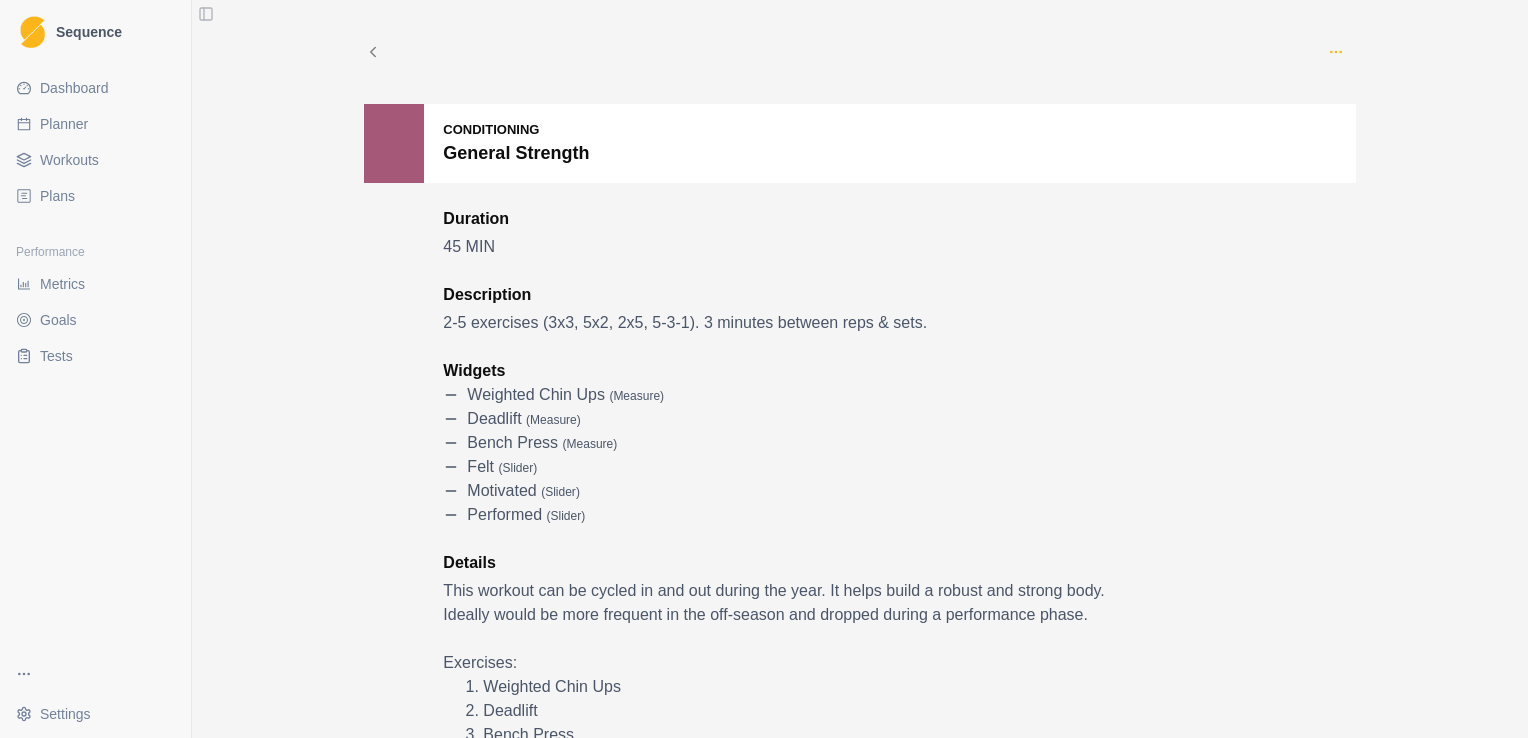 click 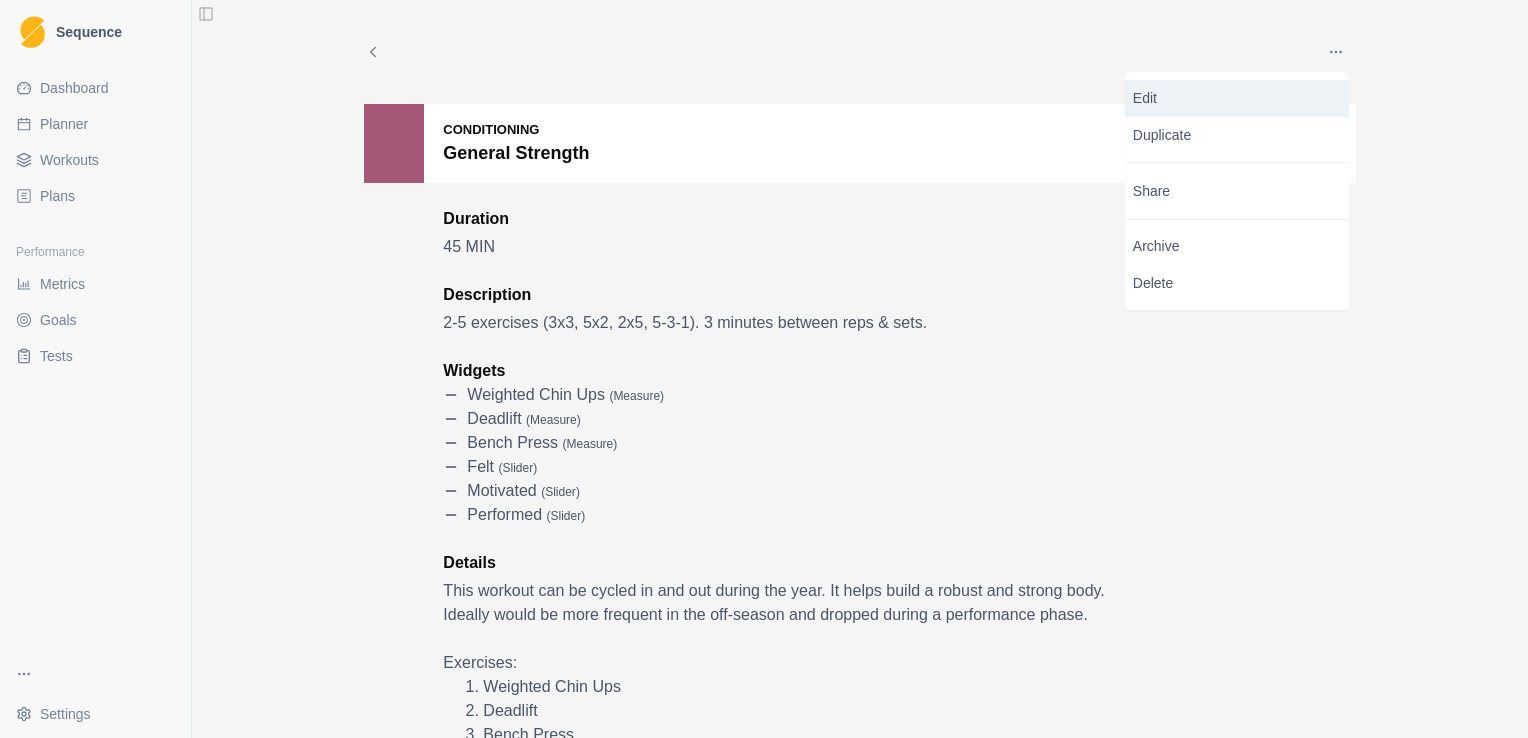 click on "Edit" at bounding box center [1237, 98] 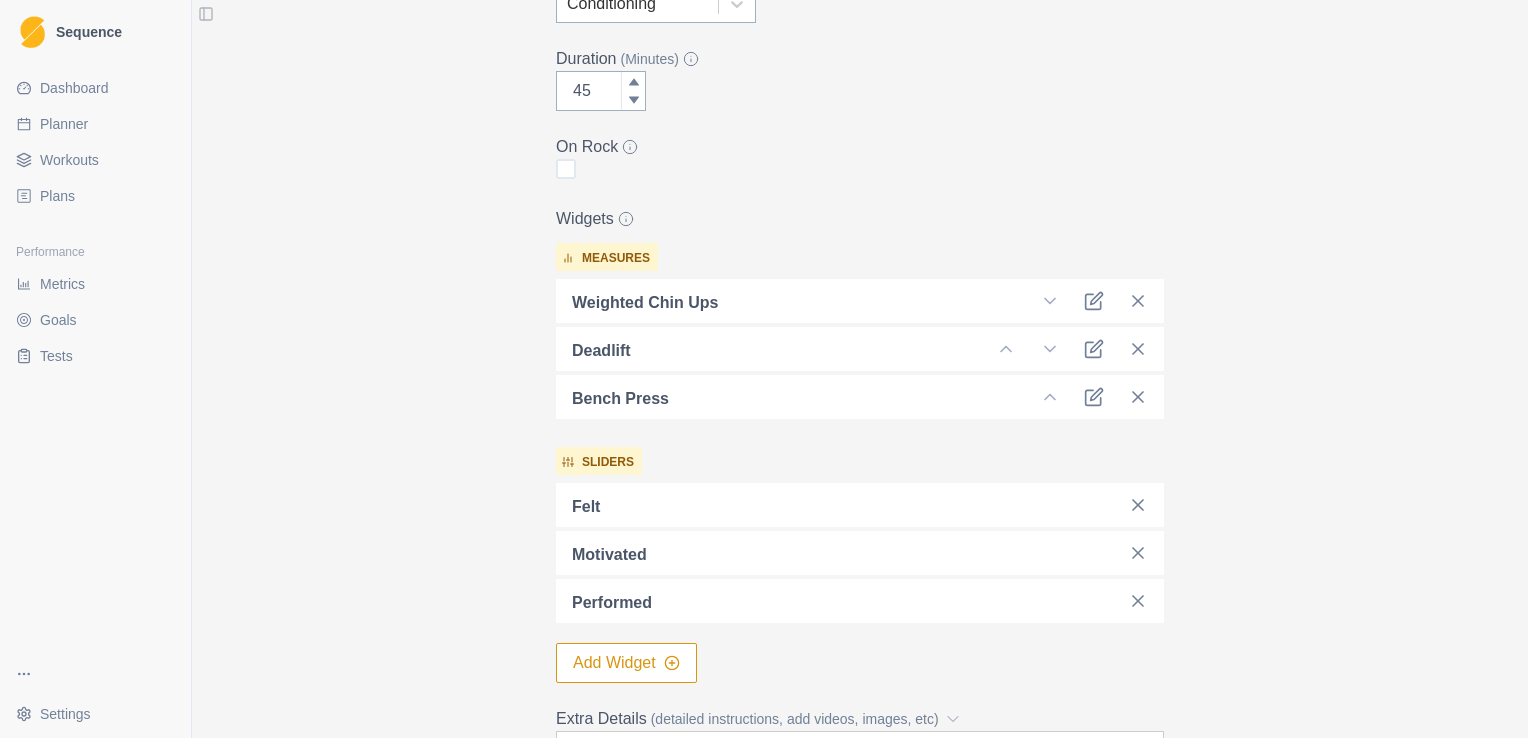 scroll, scrollTop: 405, scrollLeft: 0, axis: vertical 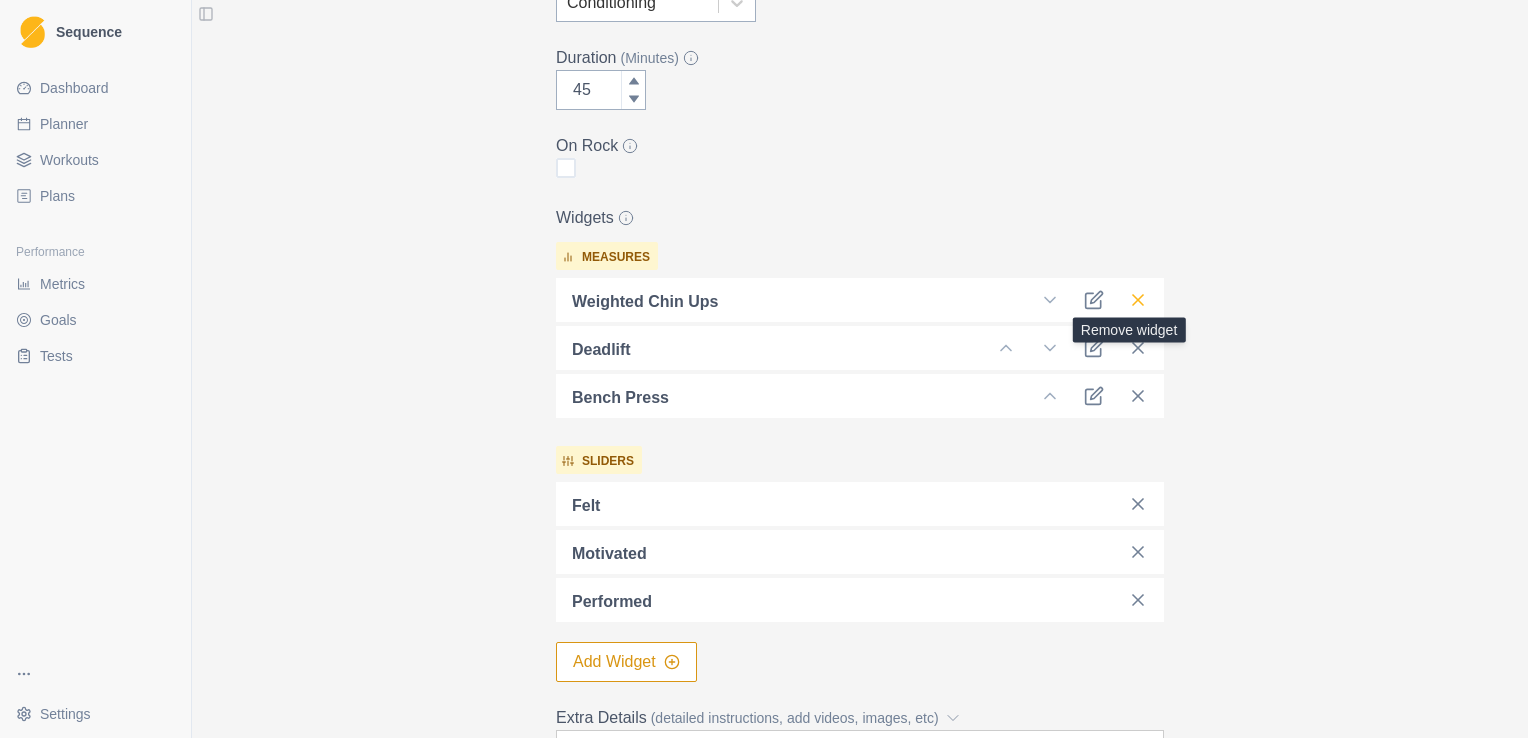 click 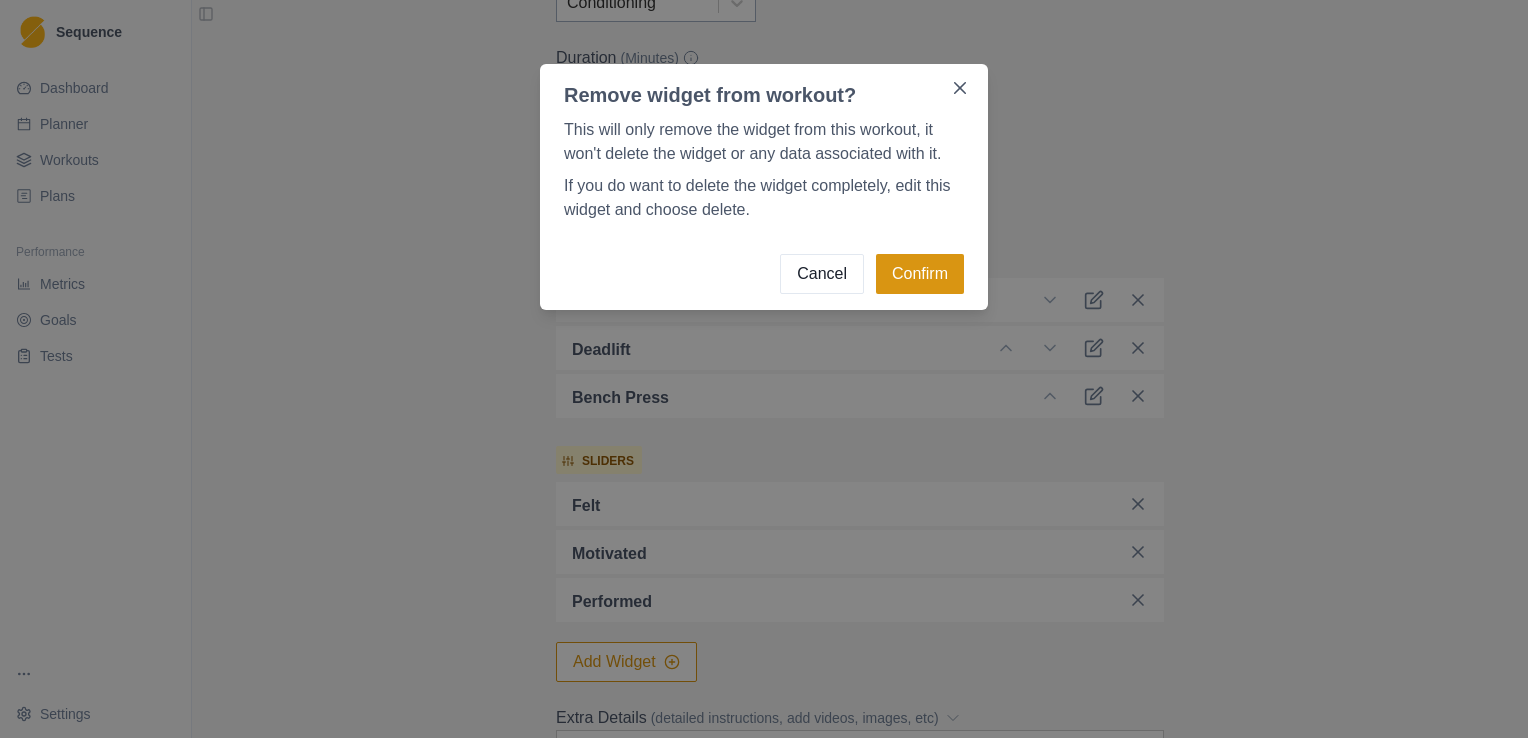 click on "Confirm" at bounding box center (920, 274) 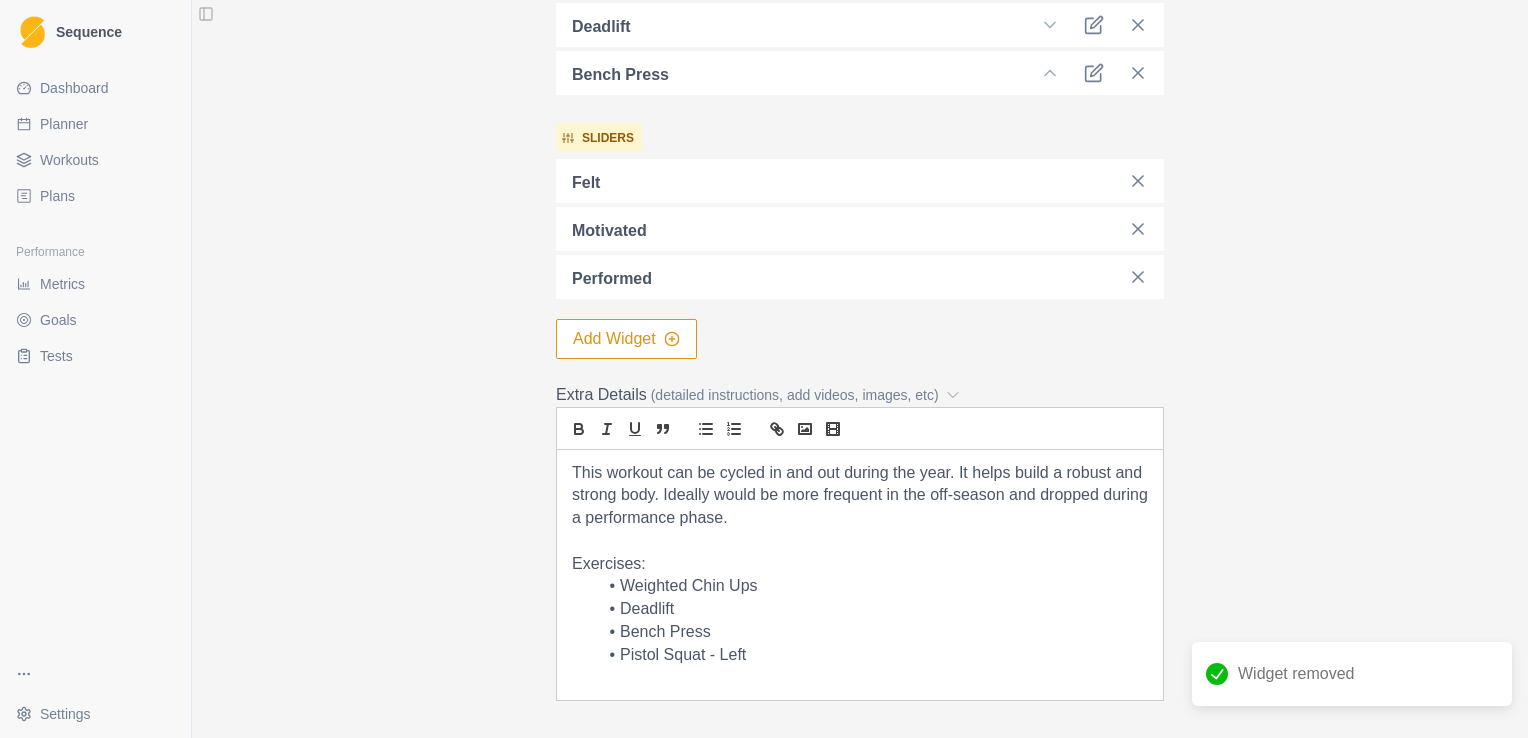 scroll, scrollTop: 708, scrollLeft: 0, axis: vertical 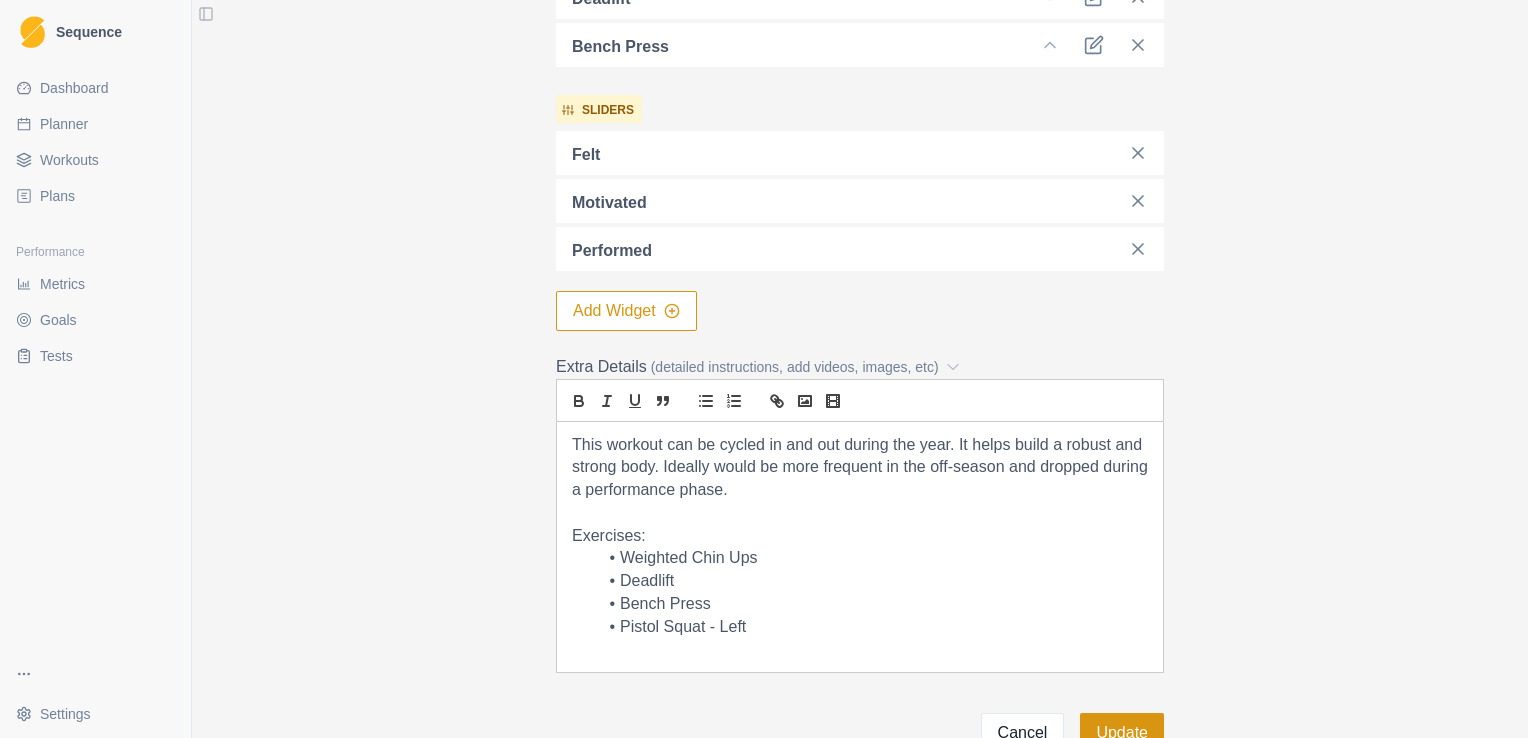 click on "Update" at bounding box center (1122, 733) 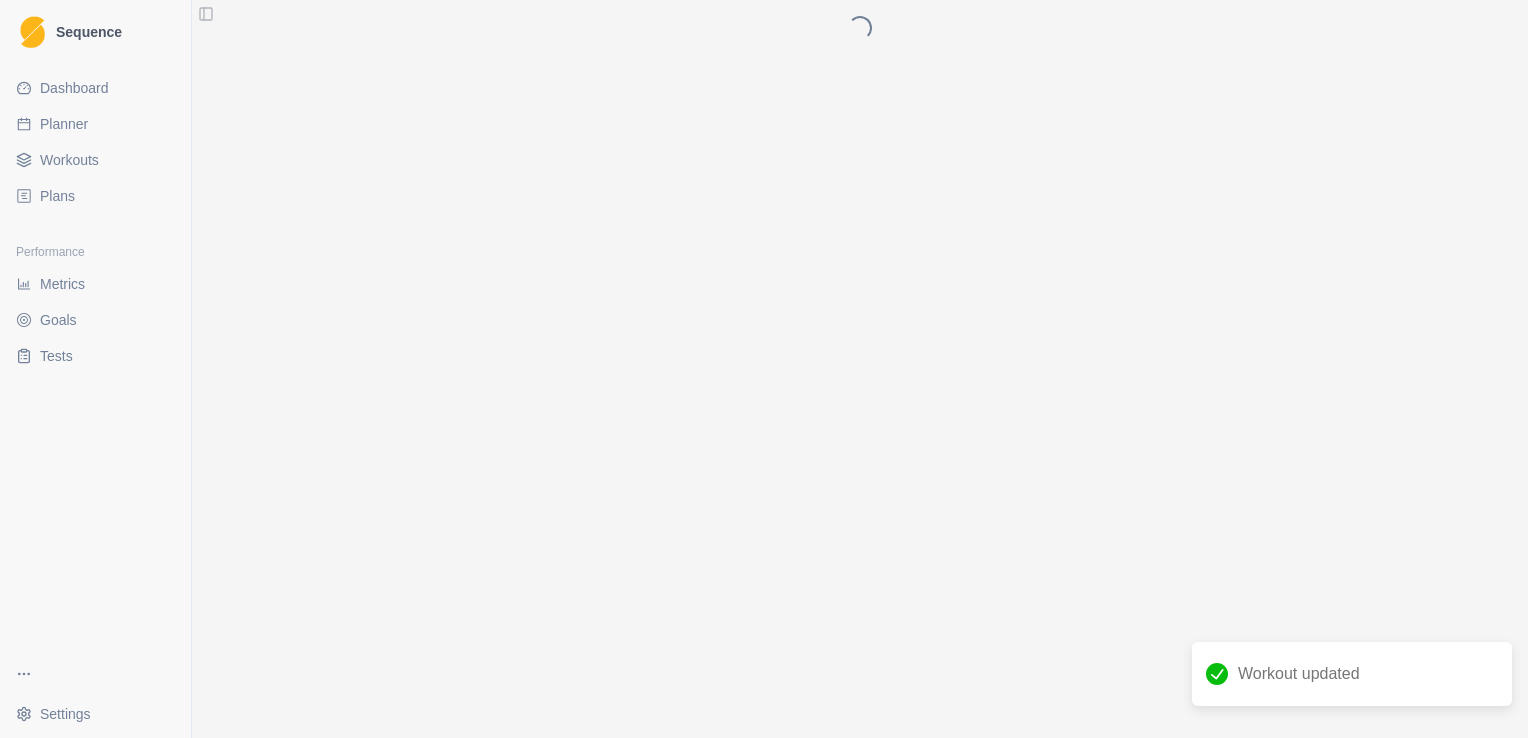 scroll, scrollTop: 0, scrollLeft: 0, axis: both 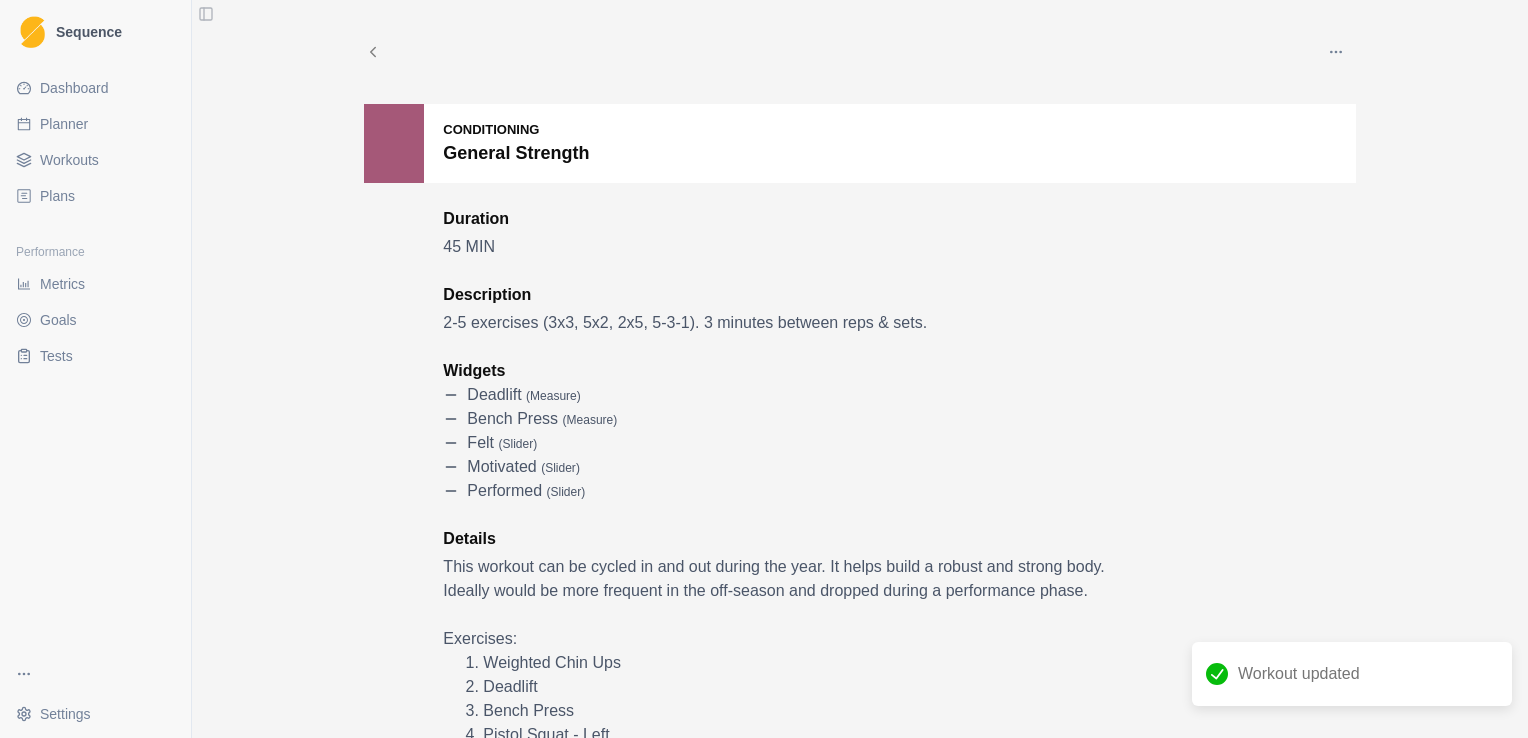 click on "Workouts" at bounding box center [69, 160] 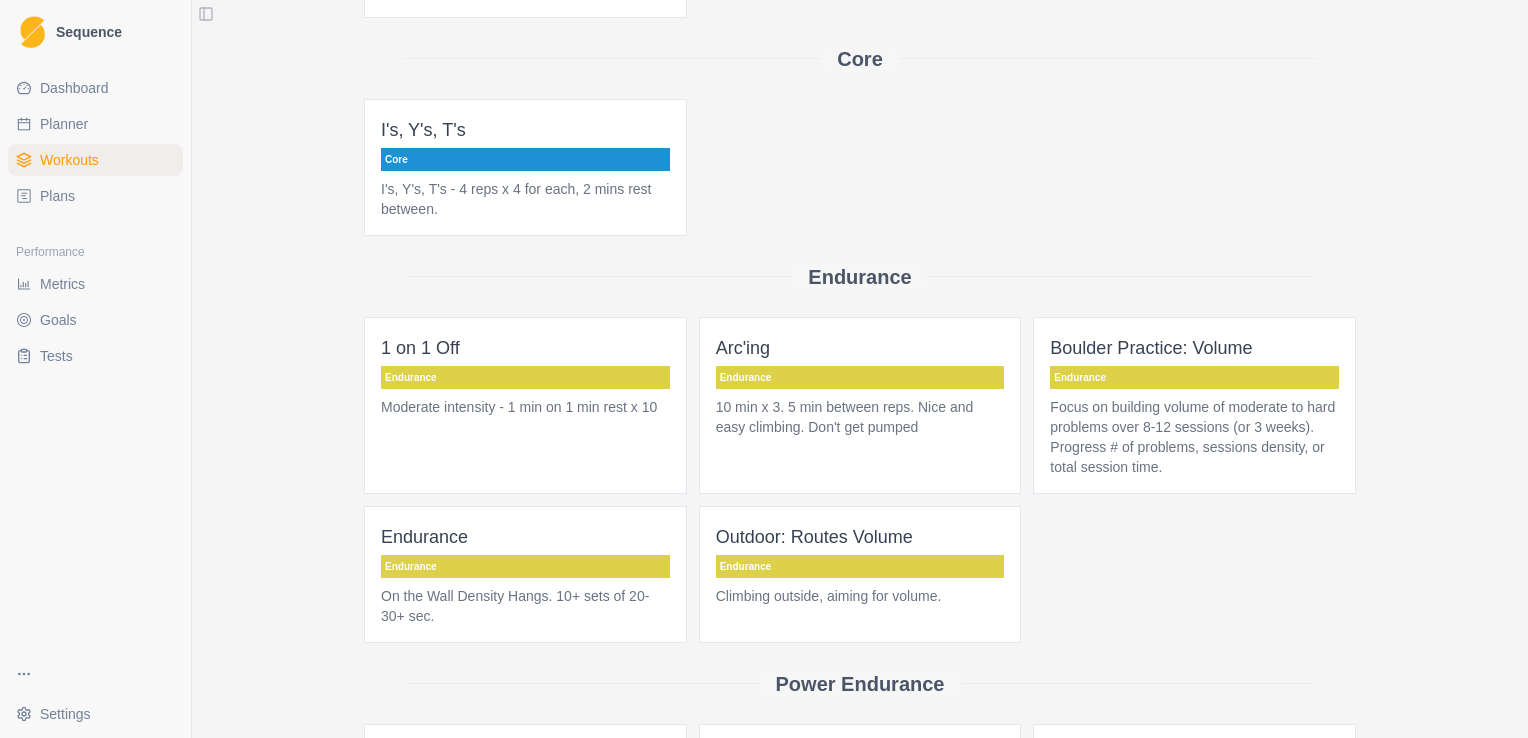 scroll, scrollTop: 688, scrollLeft: 0, axis: vertical 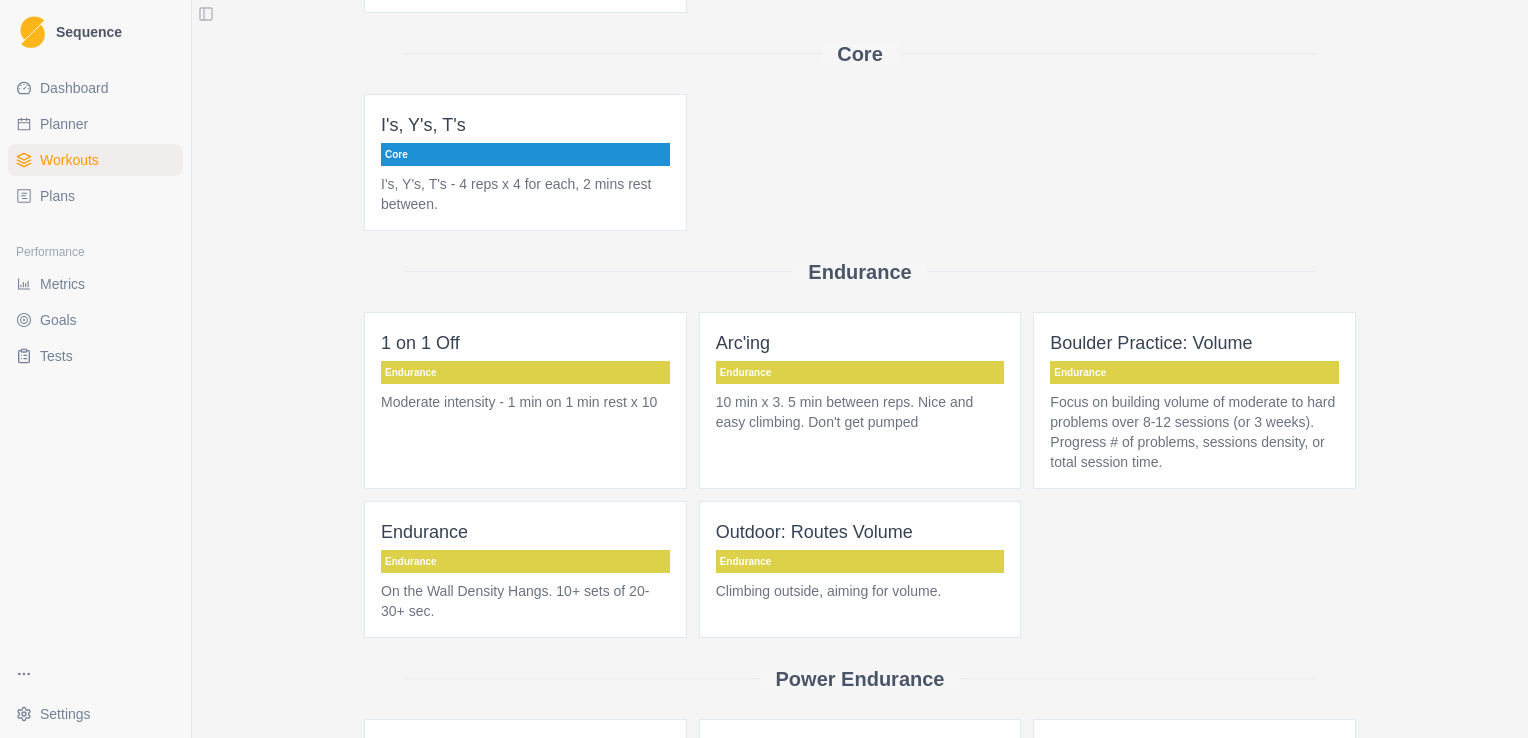 click on "Focus on building volume of moderate to hard problems over 8-12 sessions (or 3 weeks).  Progress # of problems, sessions density, or total session time." at bounding box center (1194, 432) 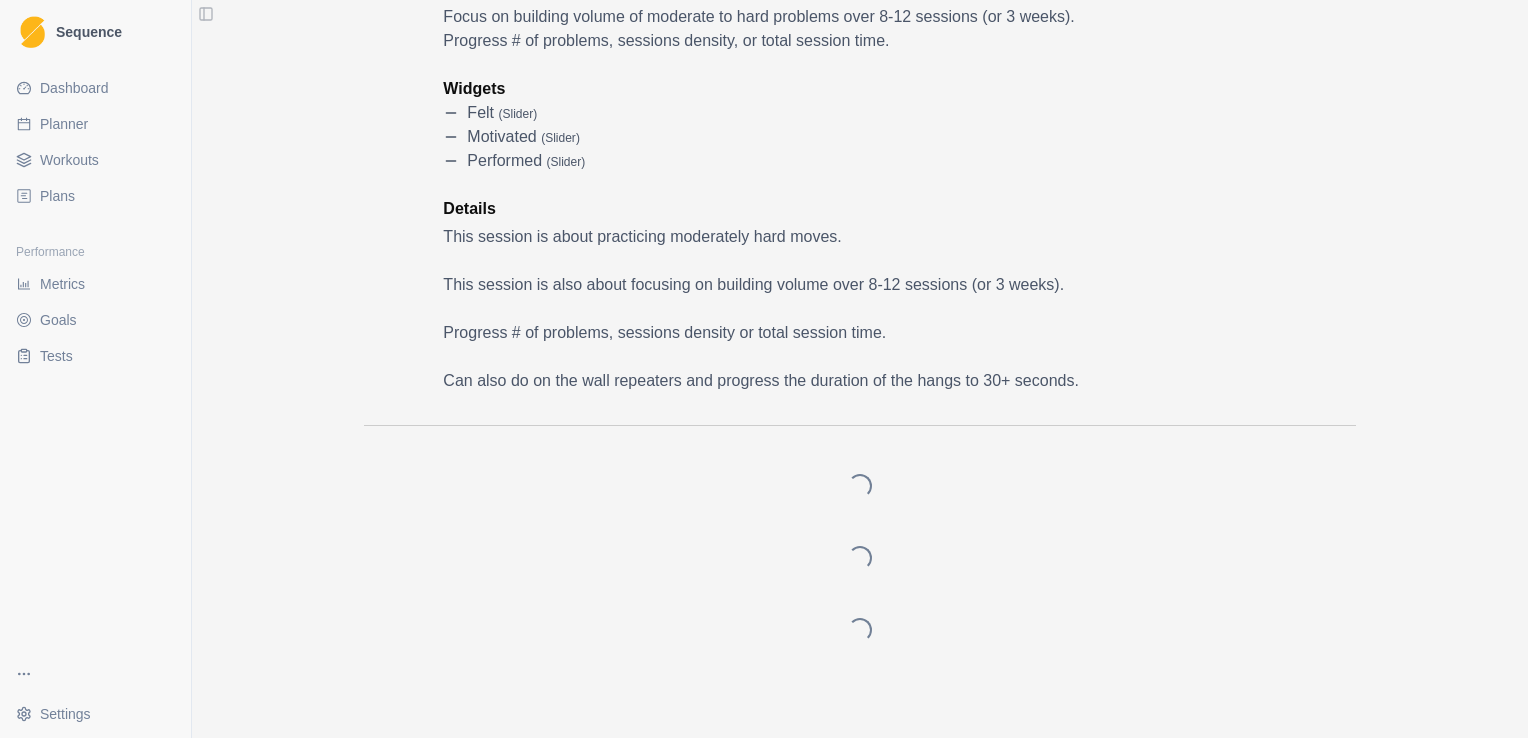 scroll, scrollTop: 0, scrollLeft: 0, axis: both 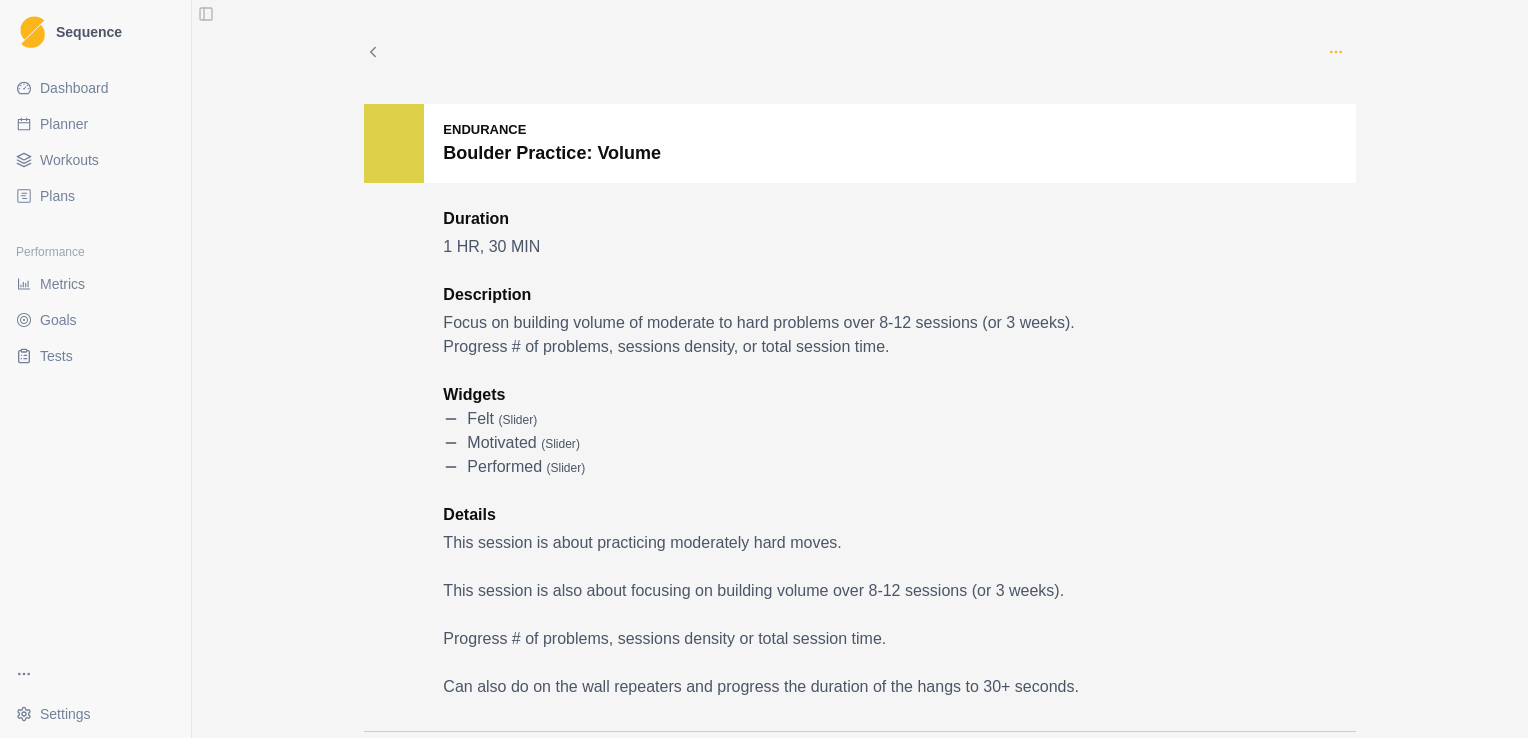 click 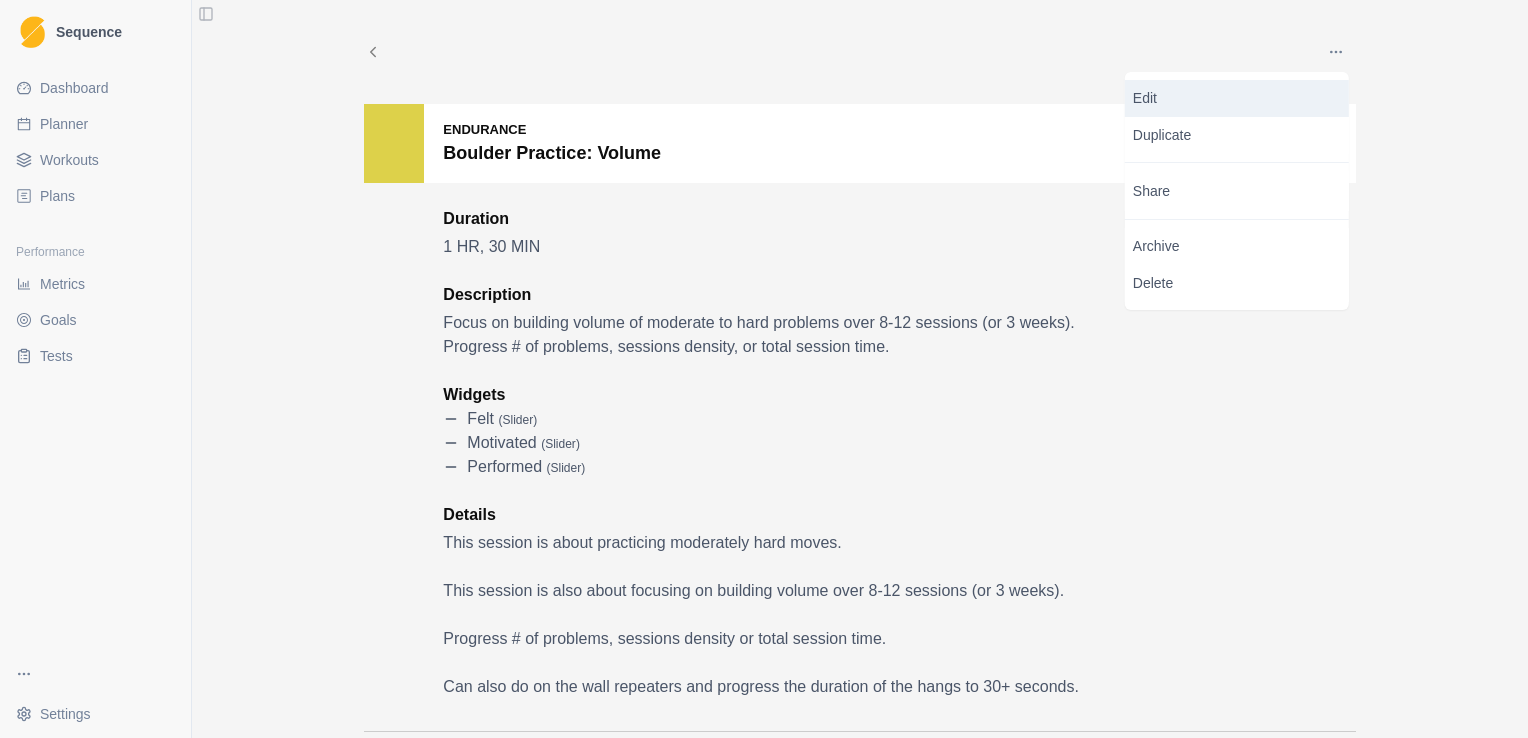 click on "Edit" at bounding box center [1237, 98] 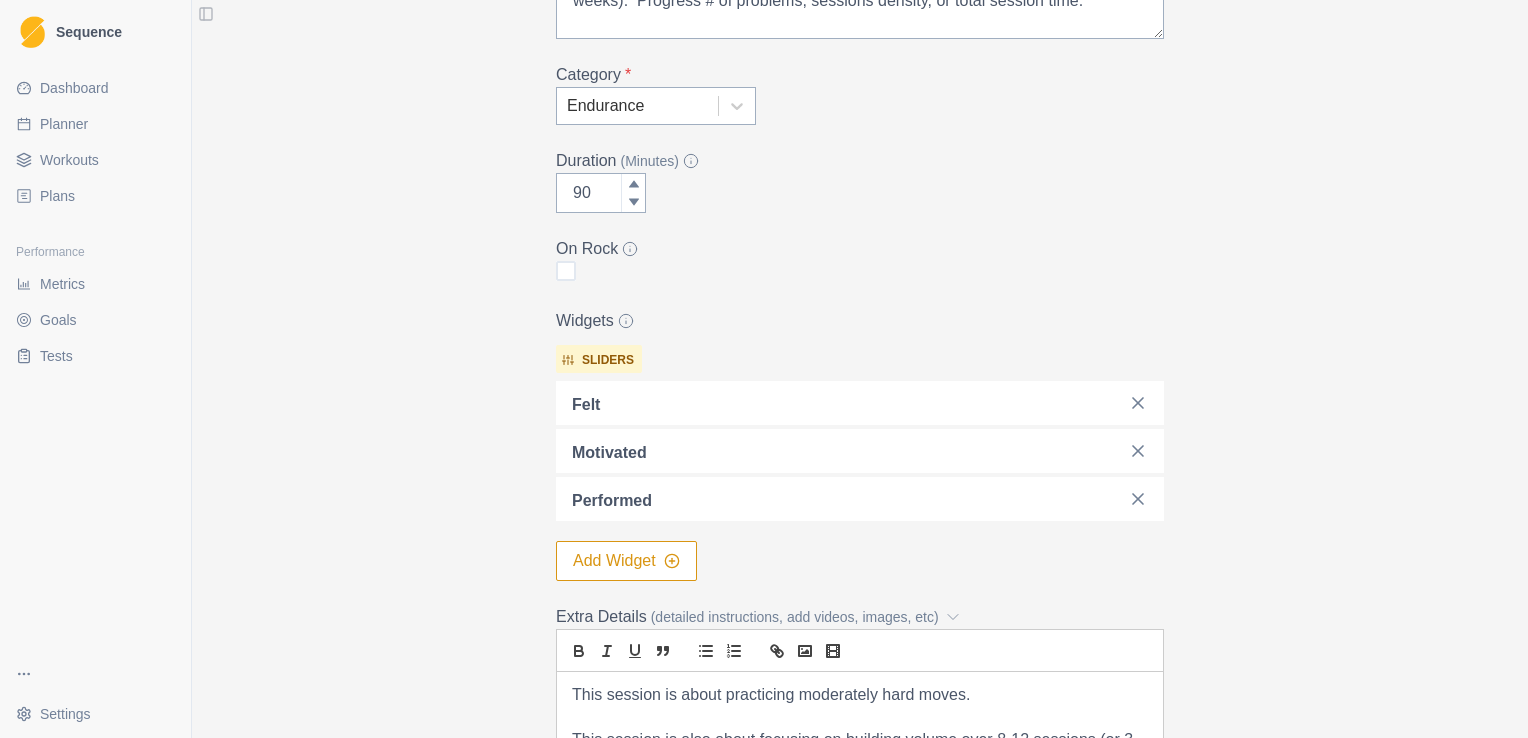 scroll, scrollTop: 308, scrollLeft: 0, axis: vertical 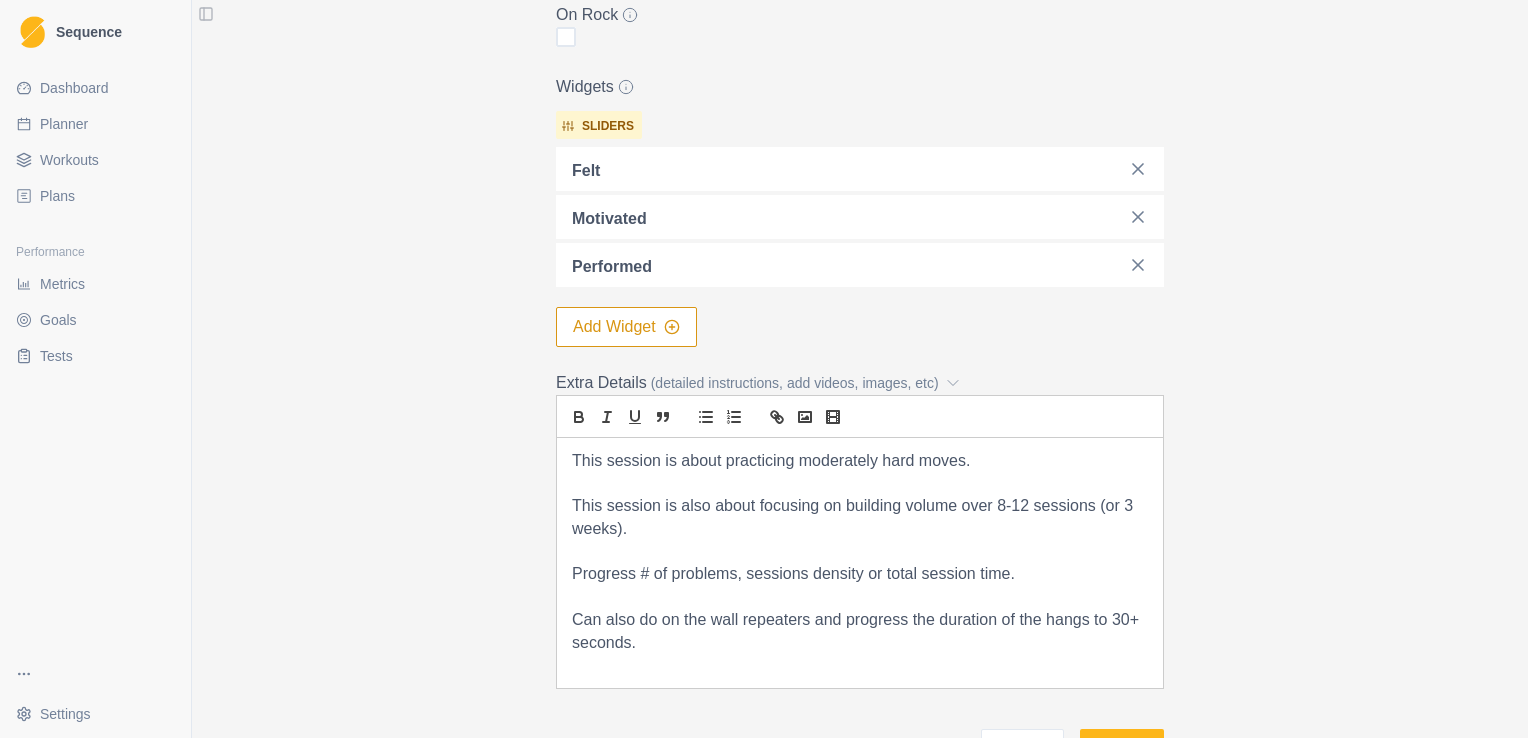 click on "Add Widget" at bounding box center (626, 327) 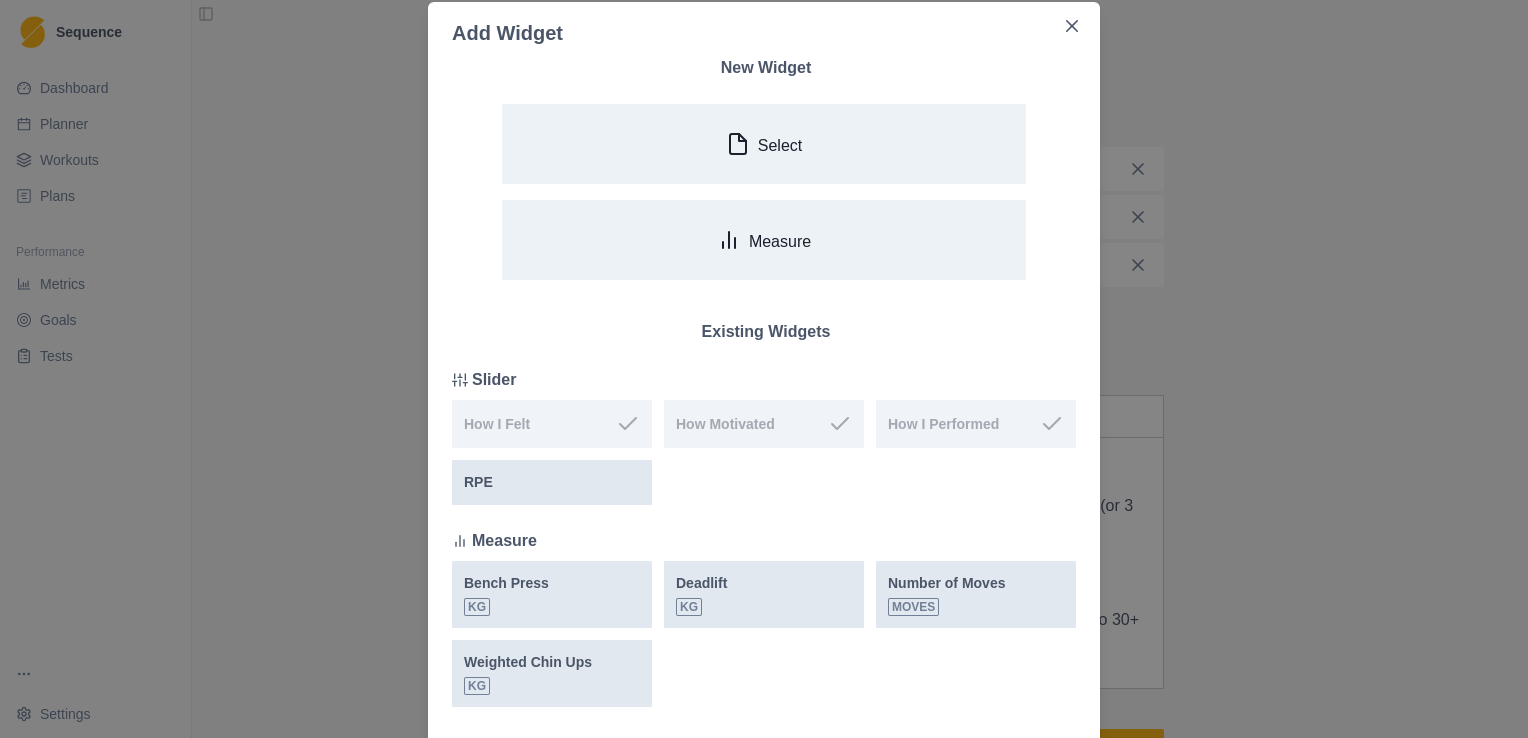 scroll, scrollTop: 0, scrollLeft: 0, axis: both 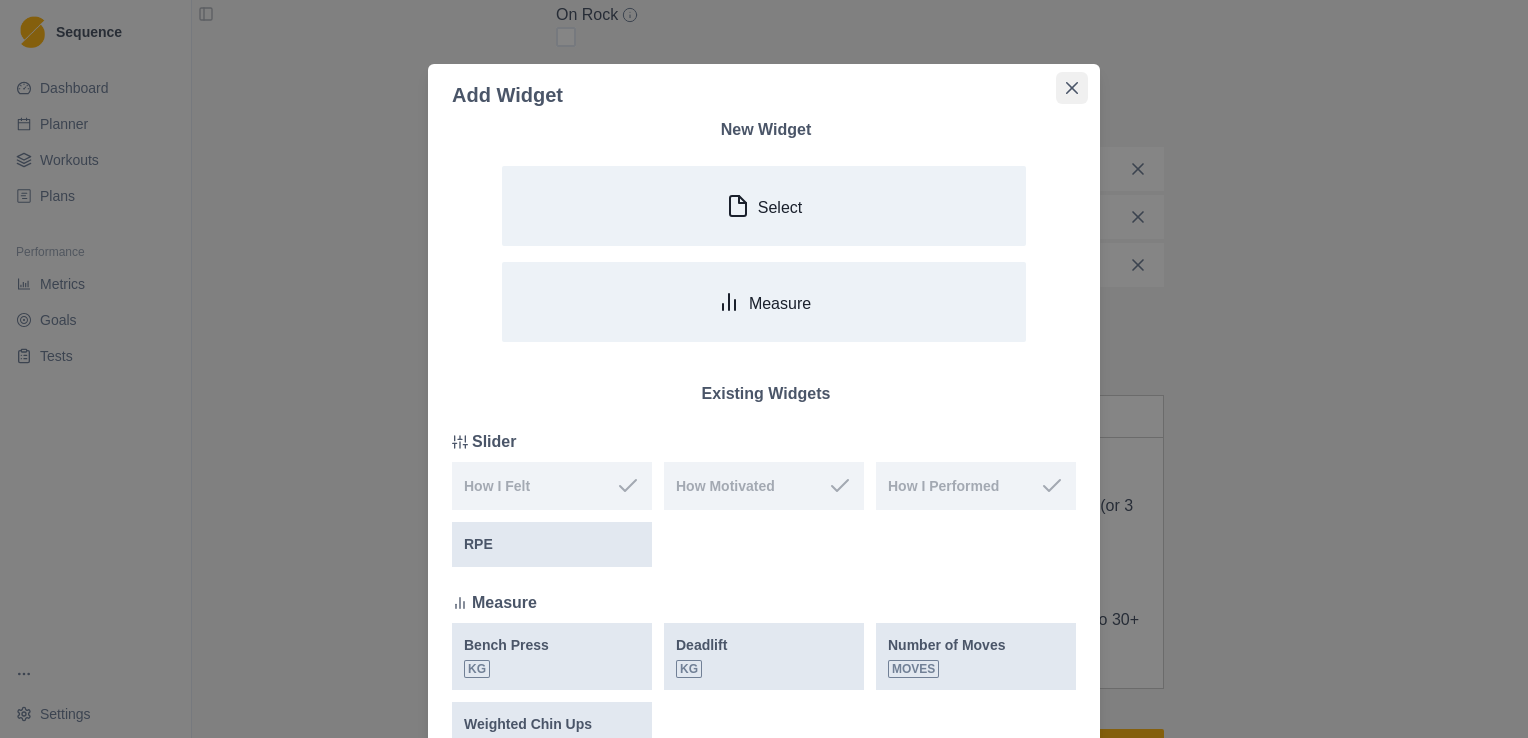 click 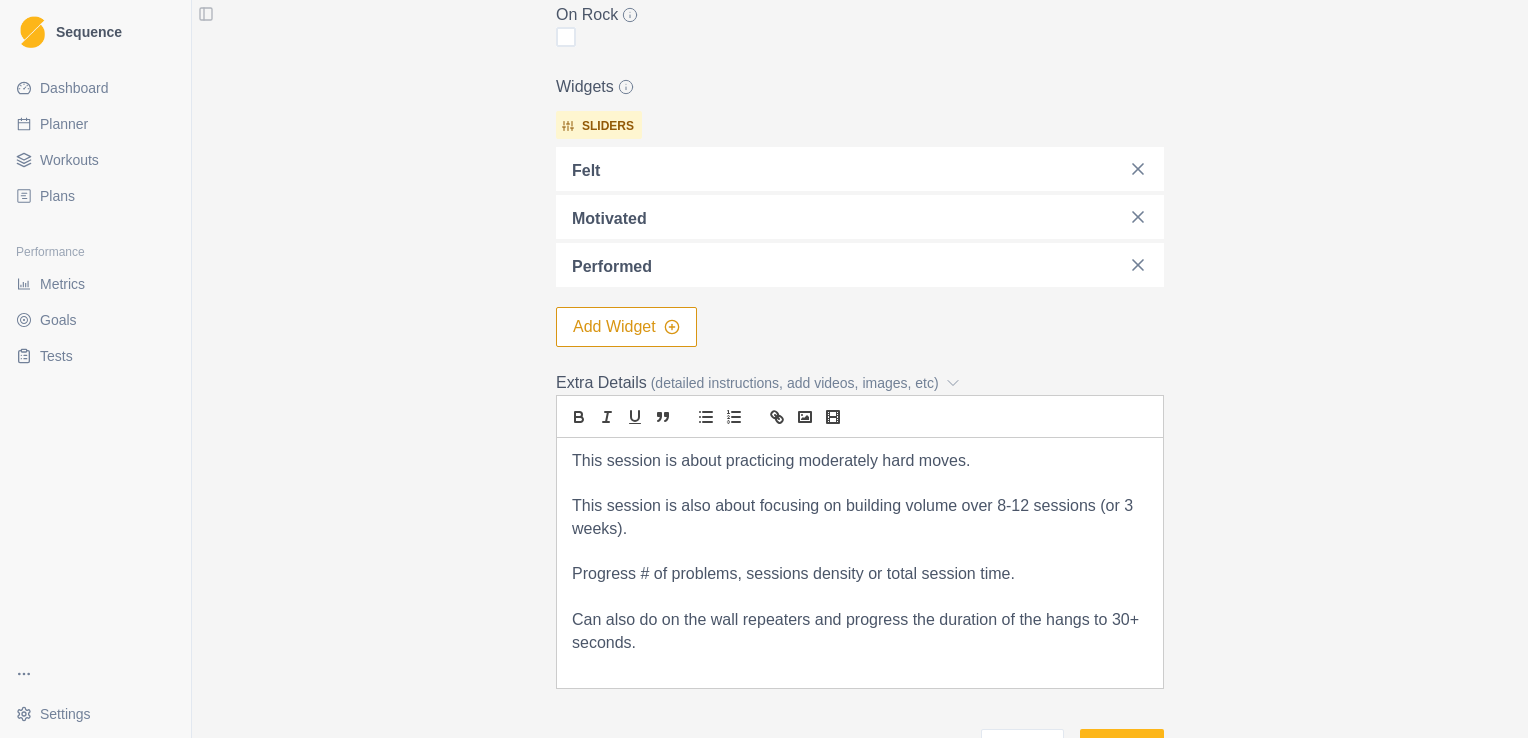 scroll, scrollTop: 0, scrollLeft: 0, axis: both 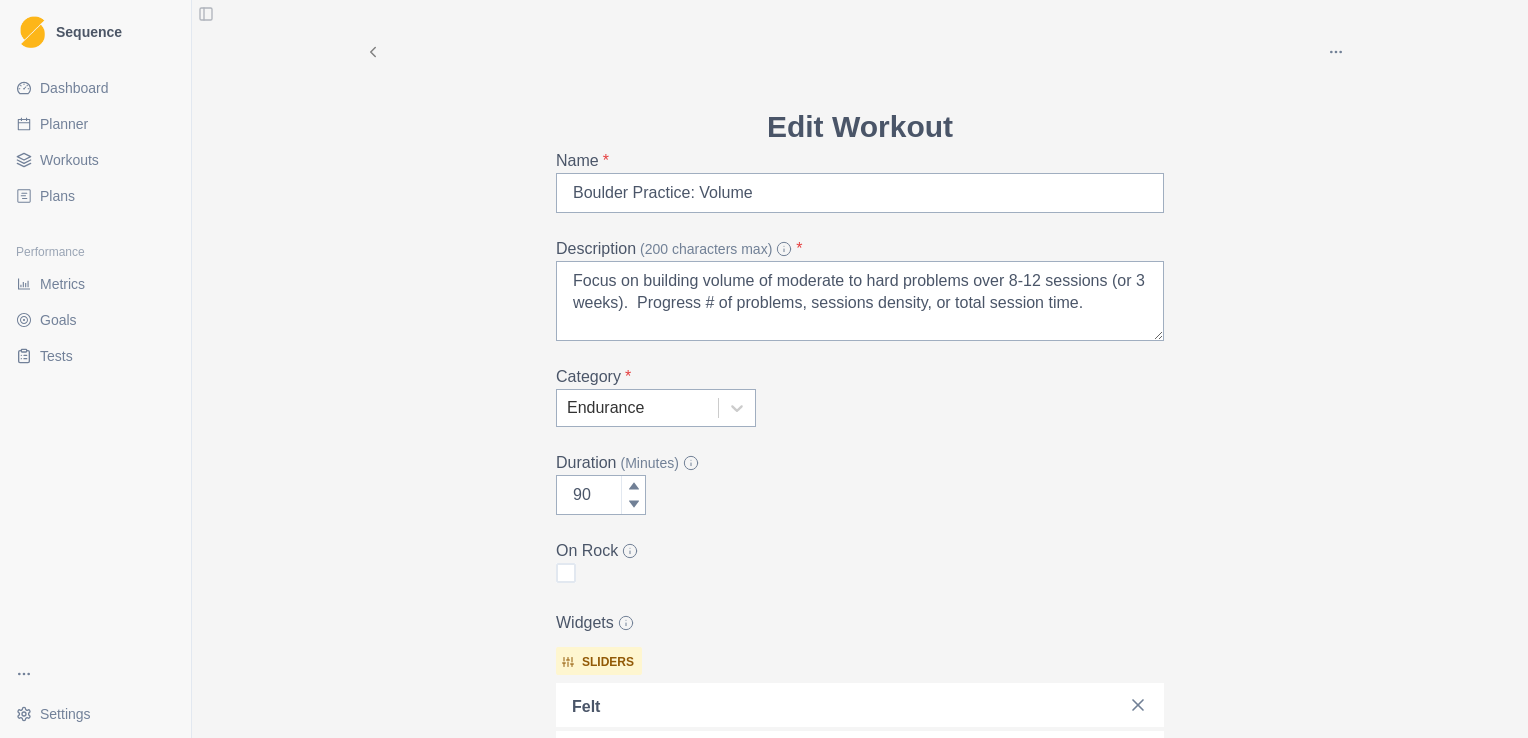 click on "Metrics" at bounding box center [95, 284] 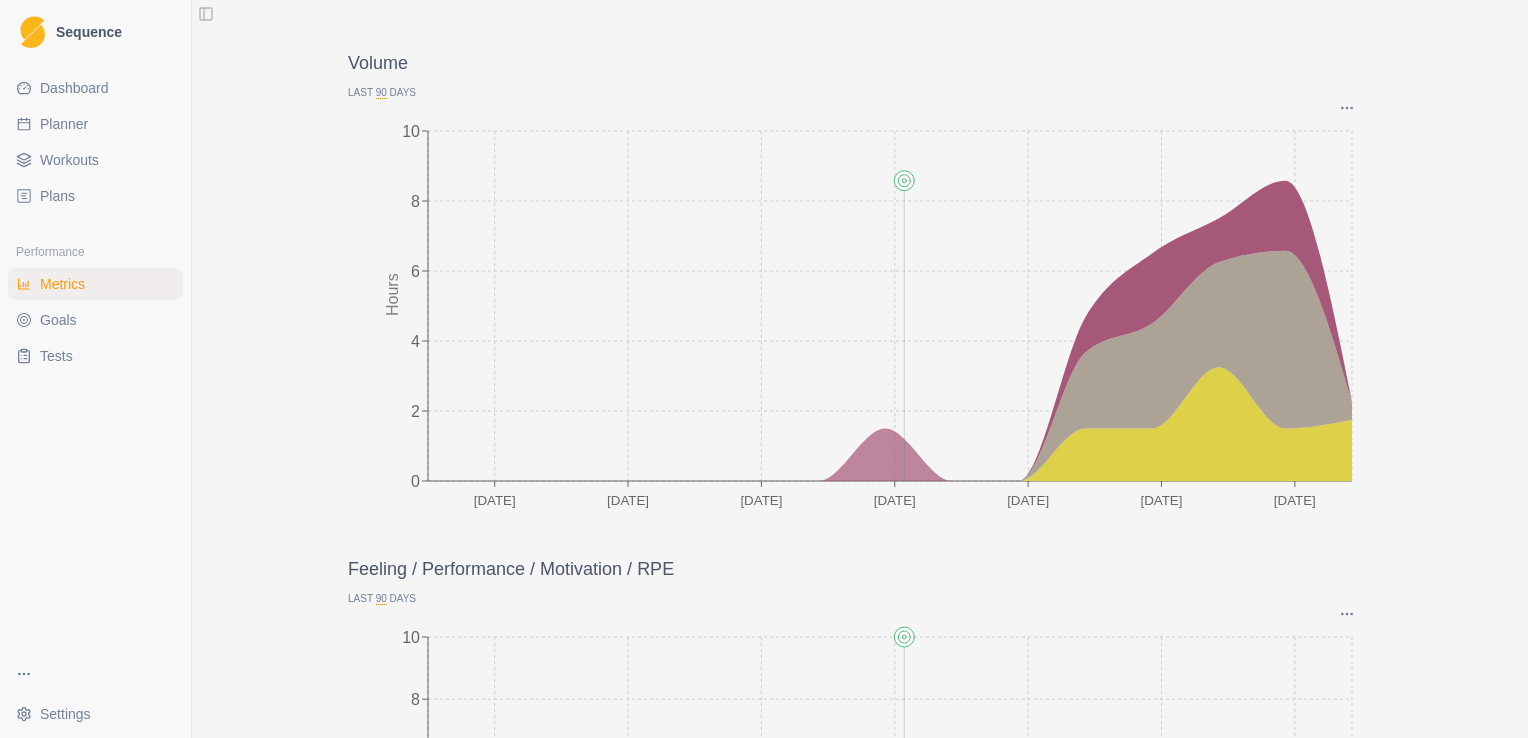 scroll, scrollTop: 0, scrollLeft: 0, axis: both 